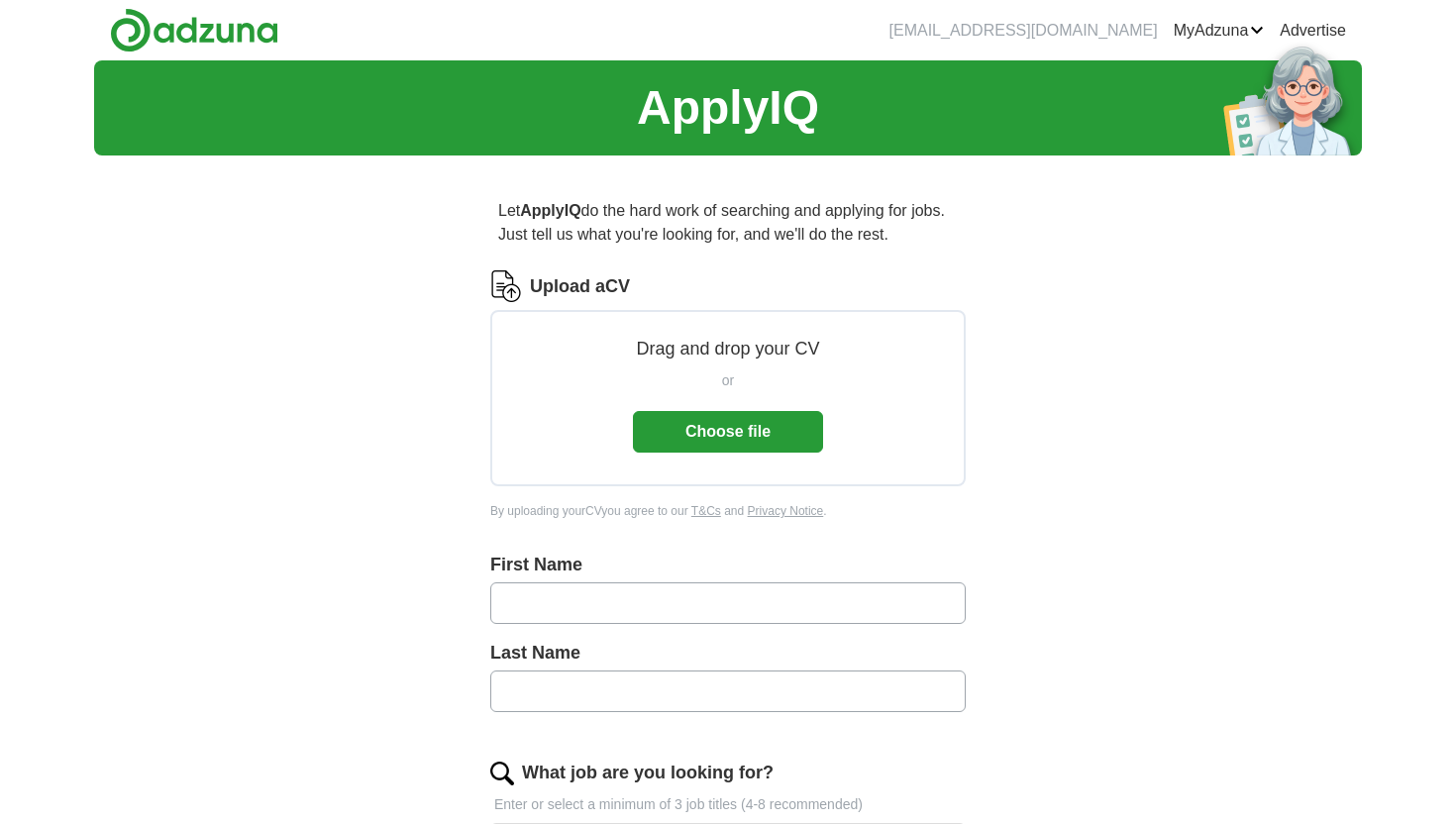 scroll, scrollTop: 0, scrollLeft: 0, axis: both 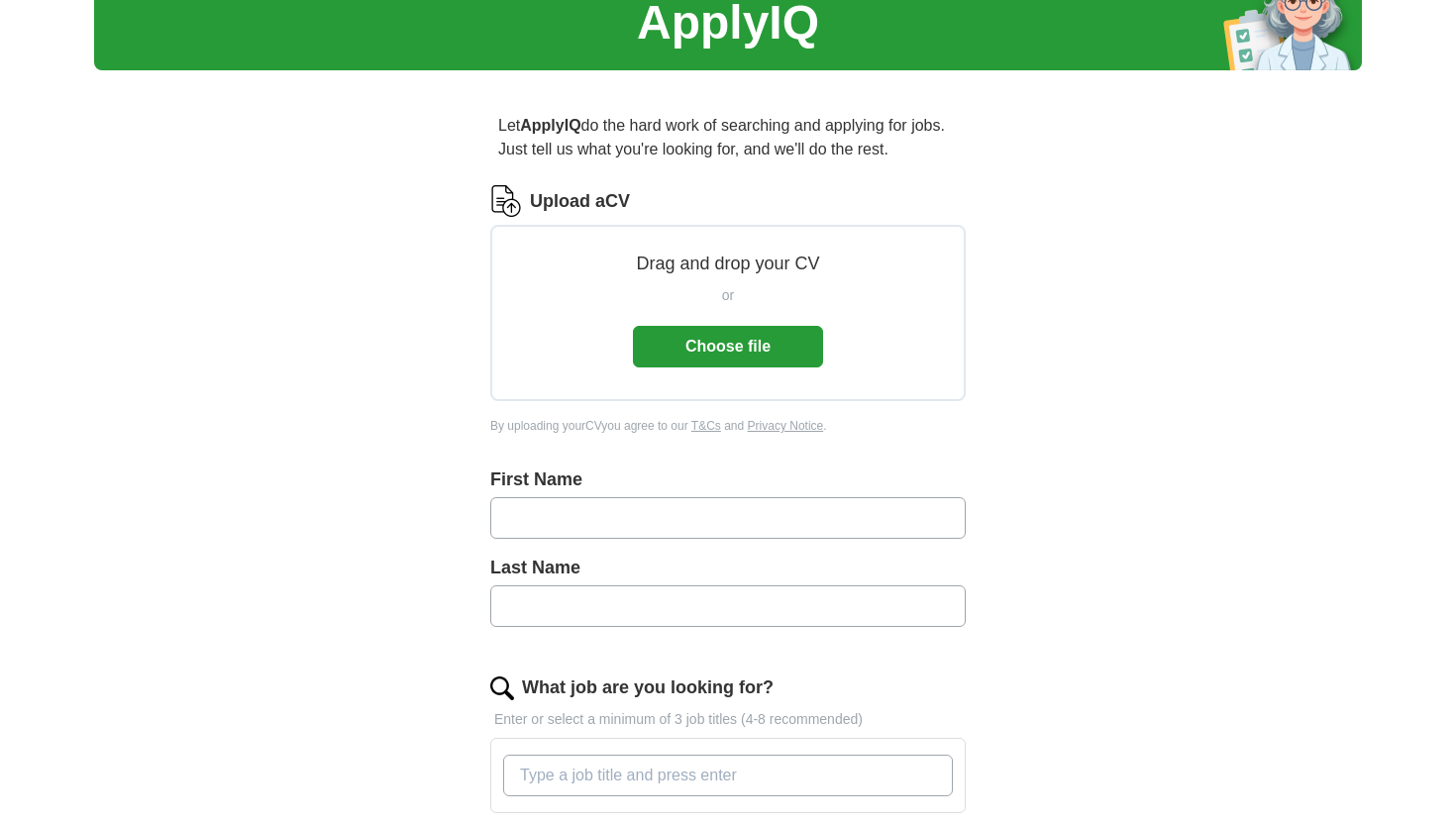 click on "or Choose file" at bounding box center [728, 326] 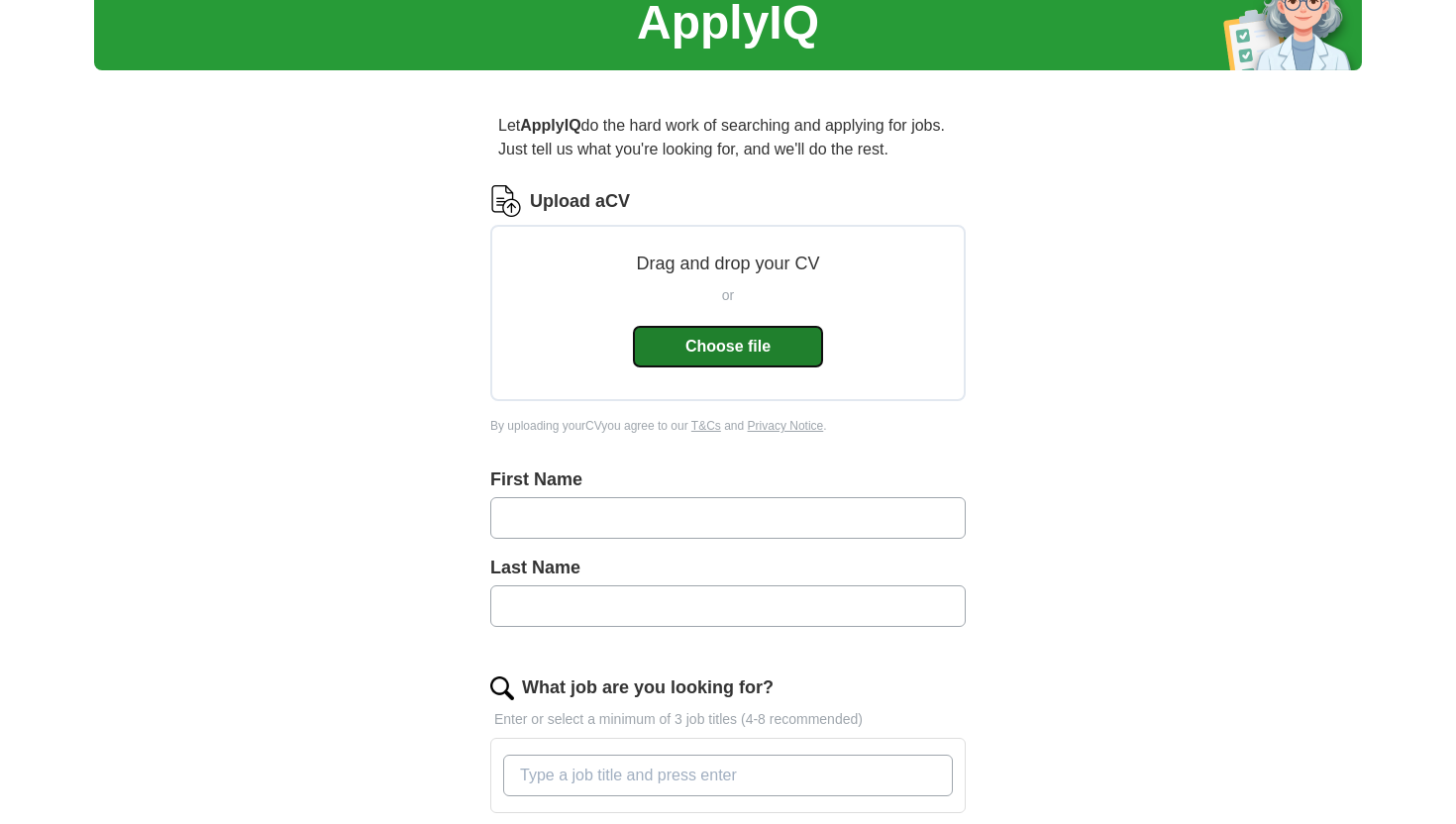 click on "Choose file" at bounding box center (728, 347) 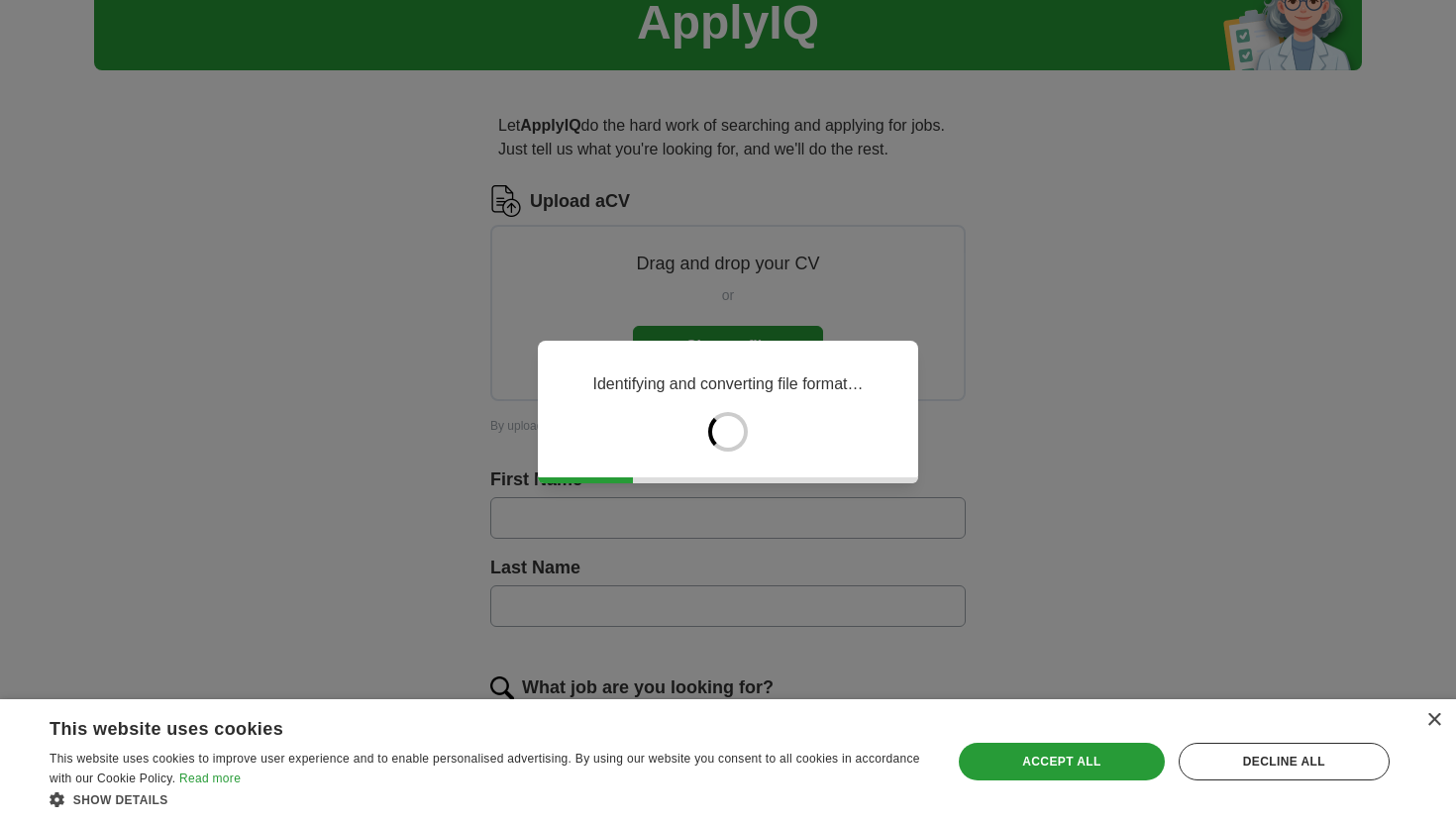 click on "Save & Close
Accept all
Decline all" at bounding box center [1174, 762] 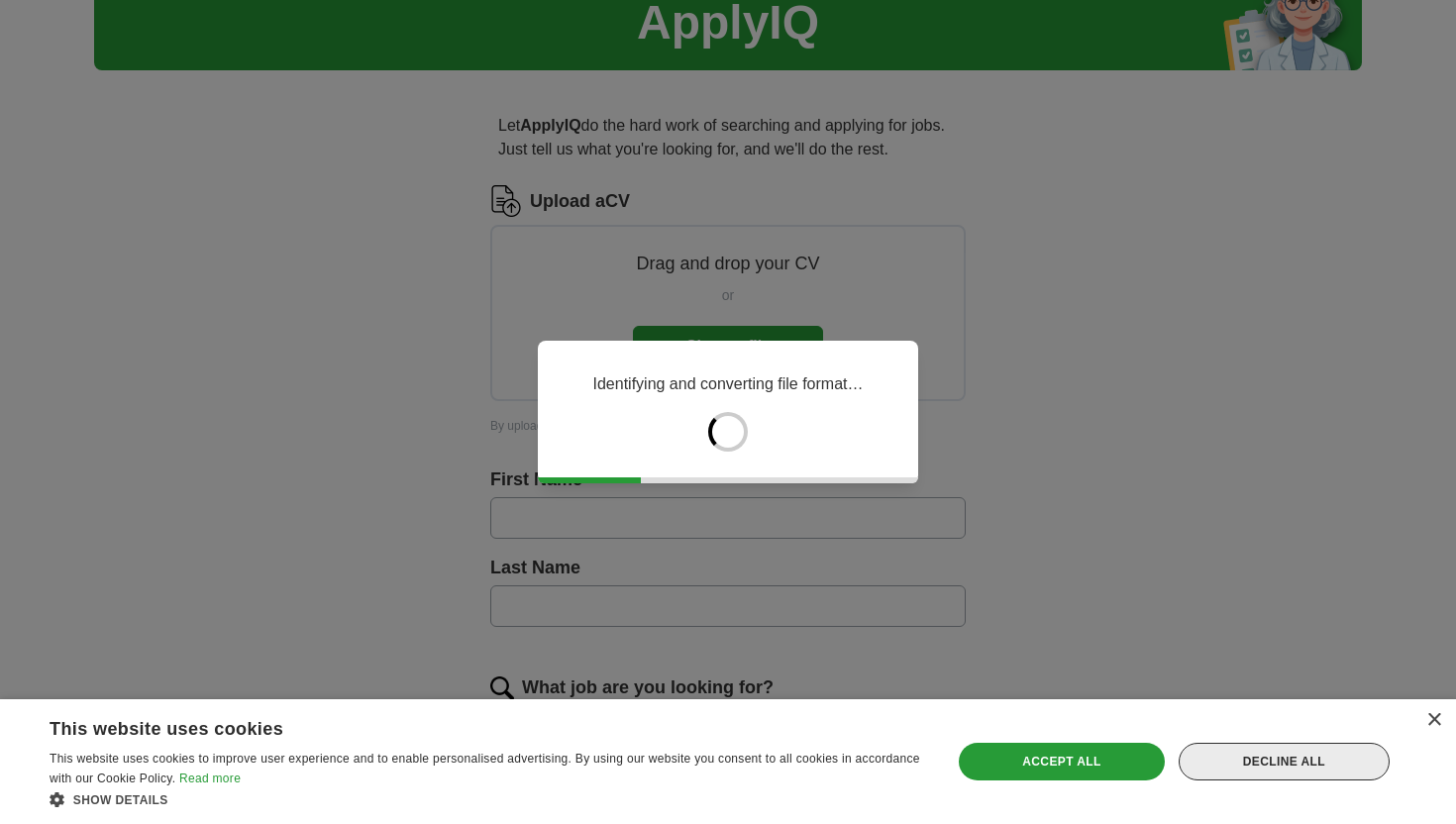 click on "Decline all" at bounding box center [1284, 762] 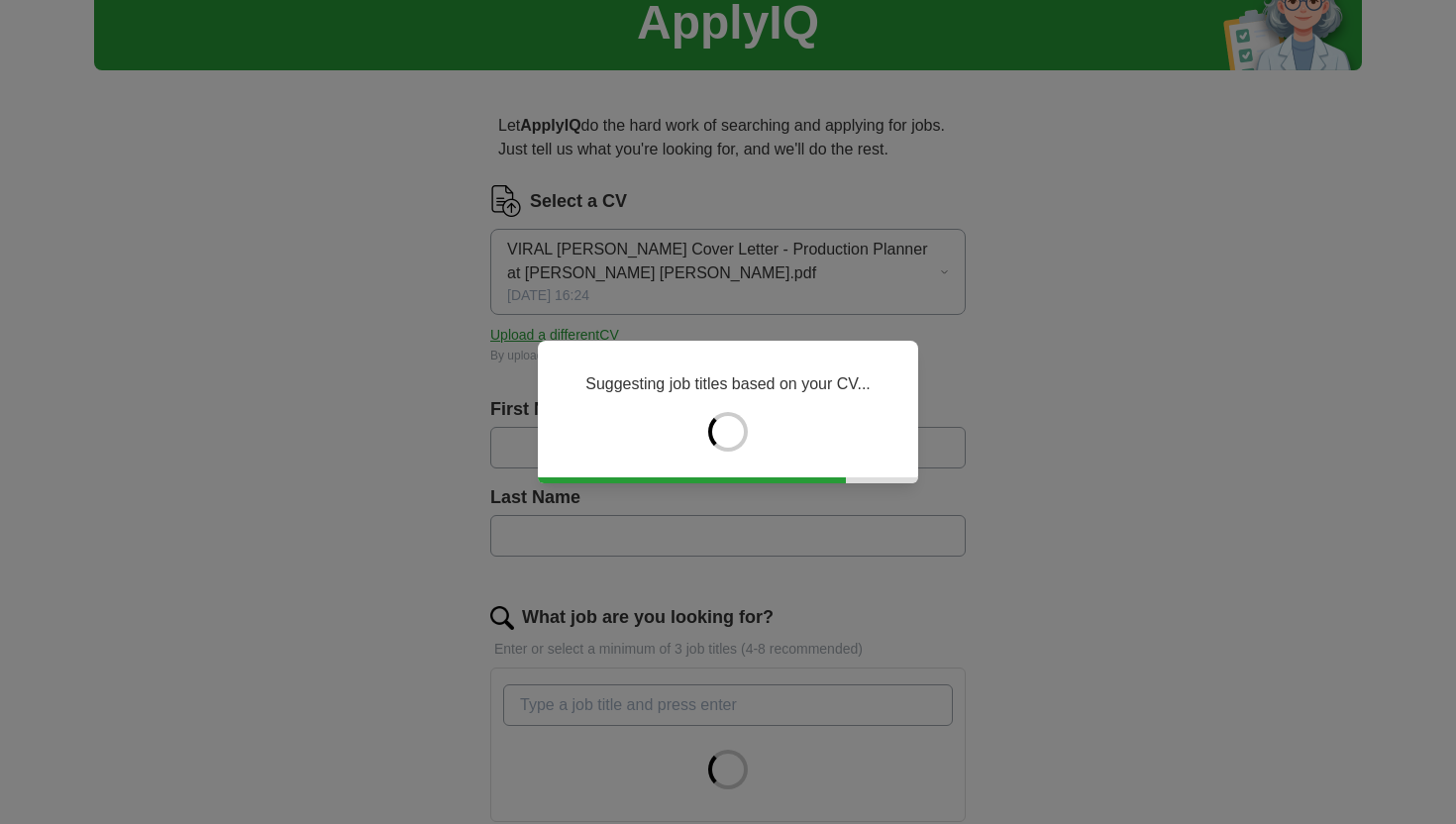 type on "*****" 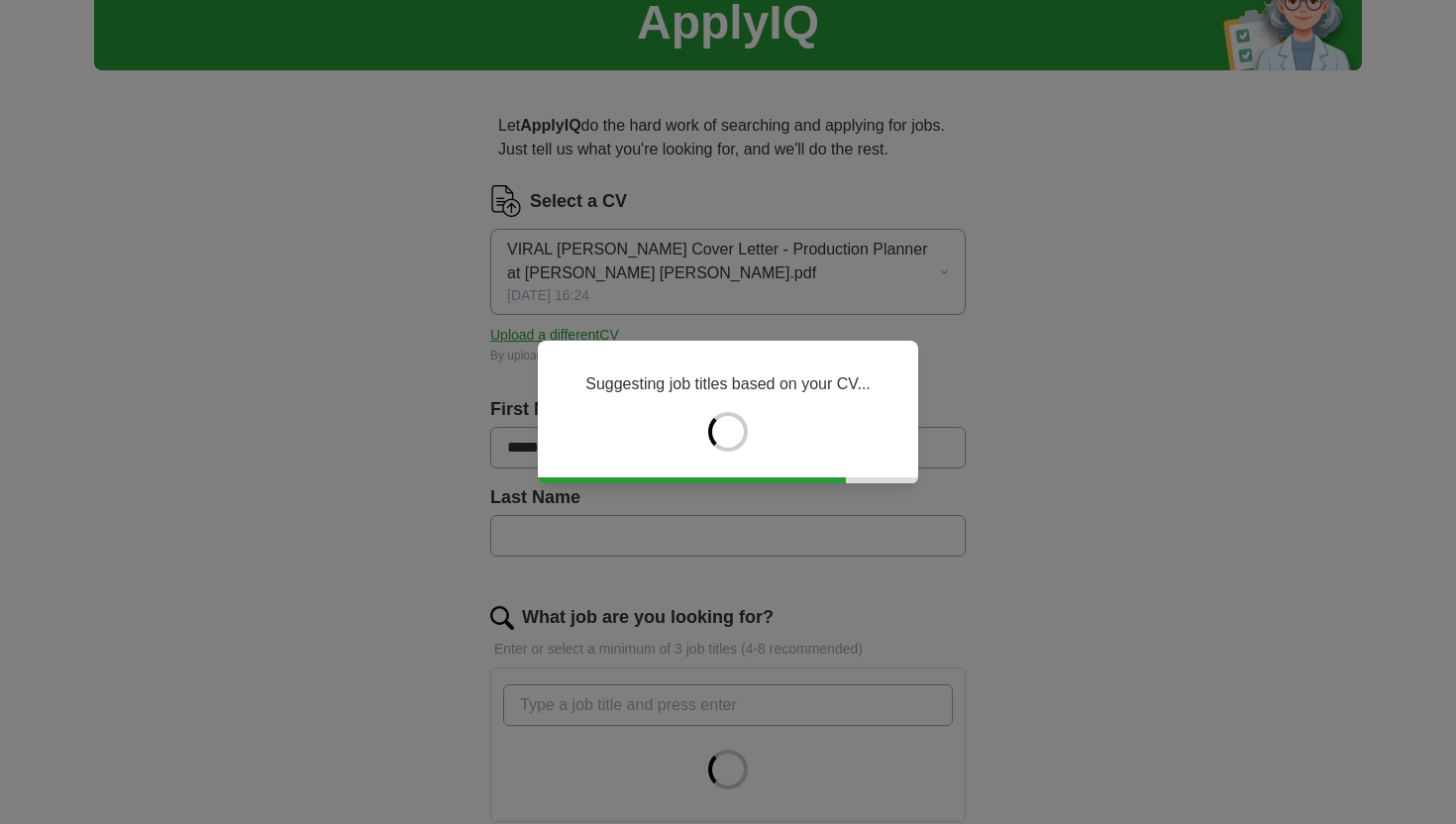 type on "*******" 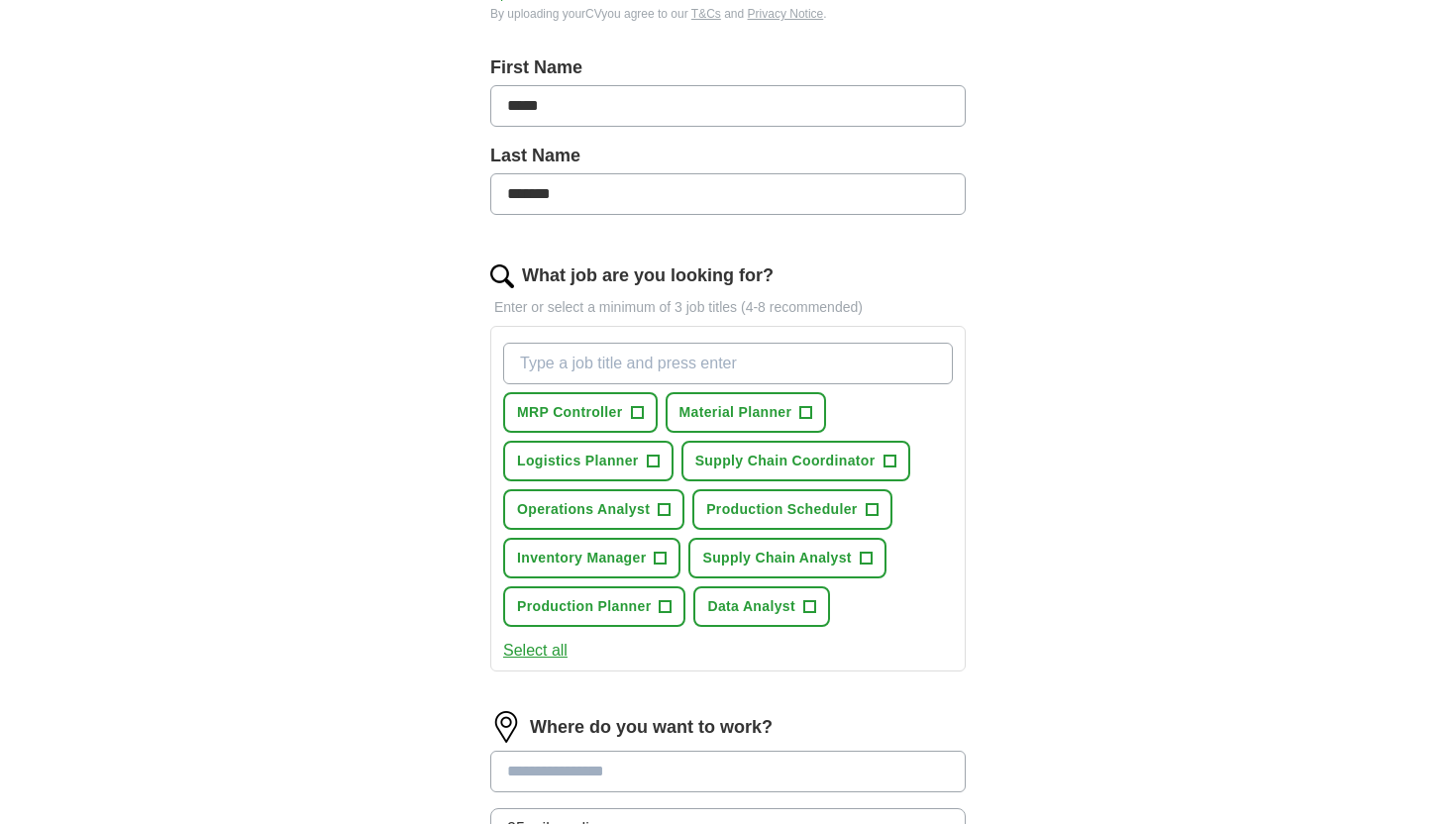 scroll, scrollTop: 437, scrollLeft: 0, axis: vertical 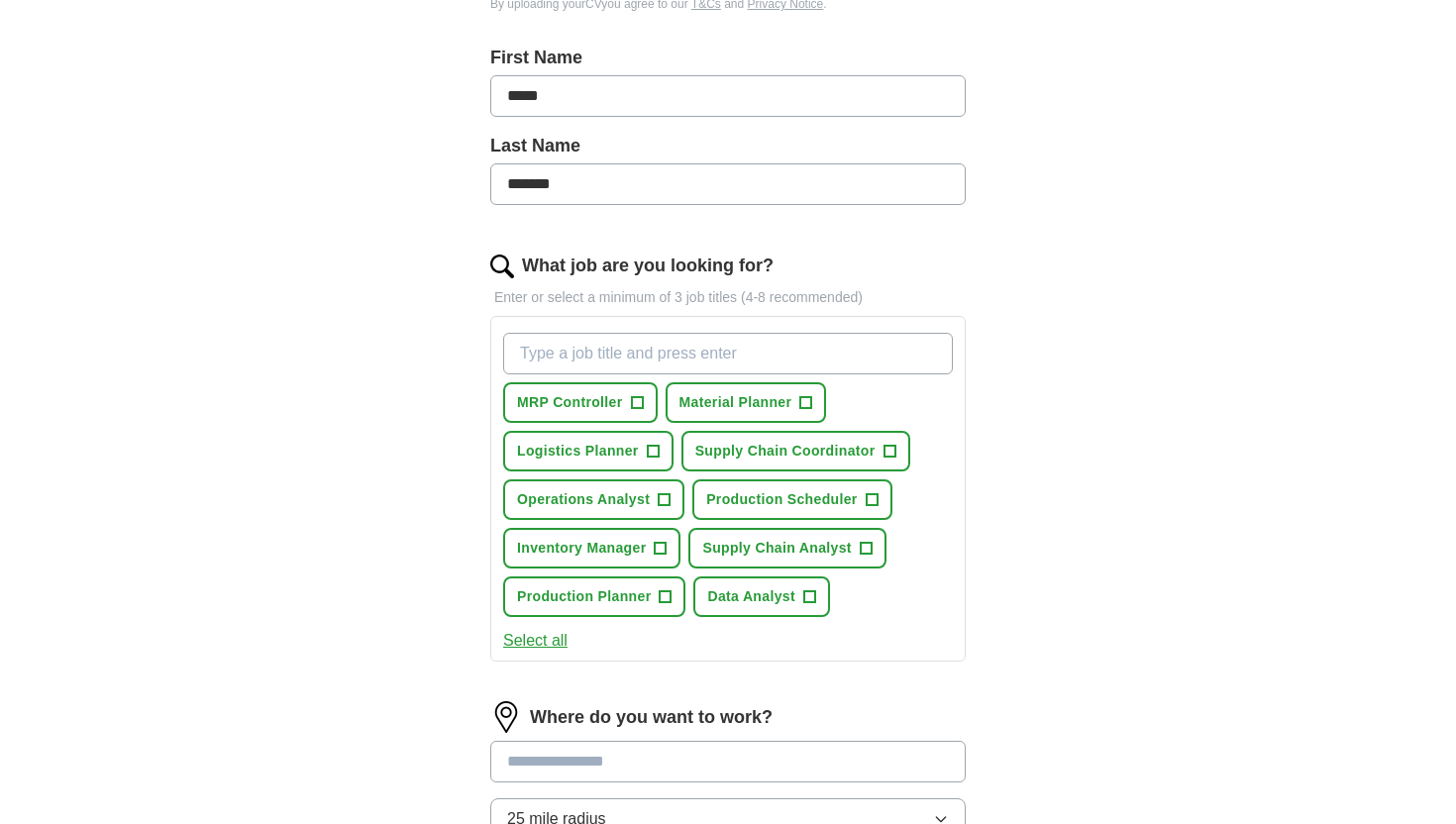 click on "What job are you looking for?" at bounding box center [728, 354] 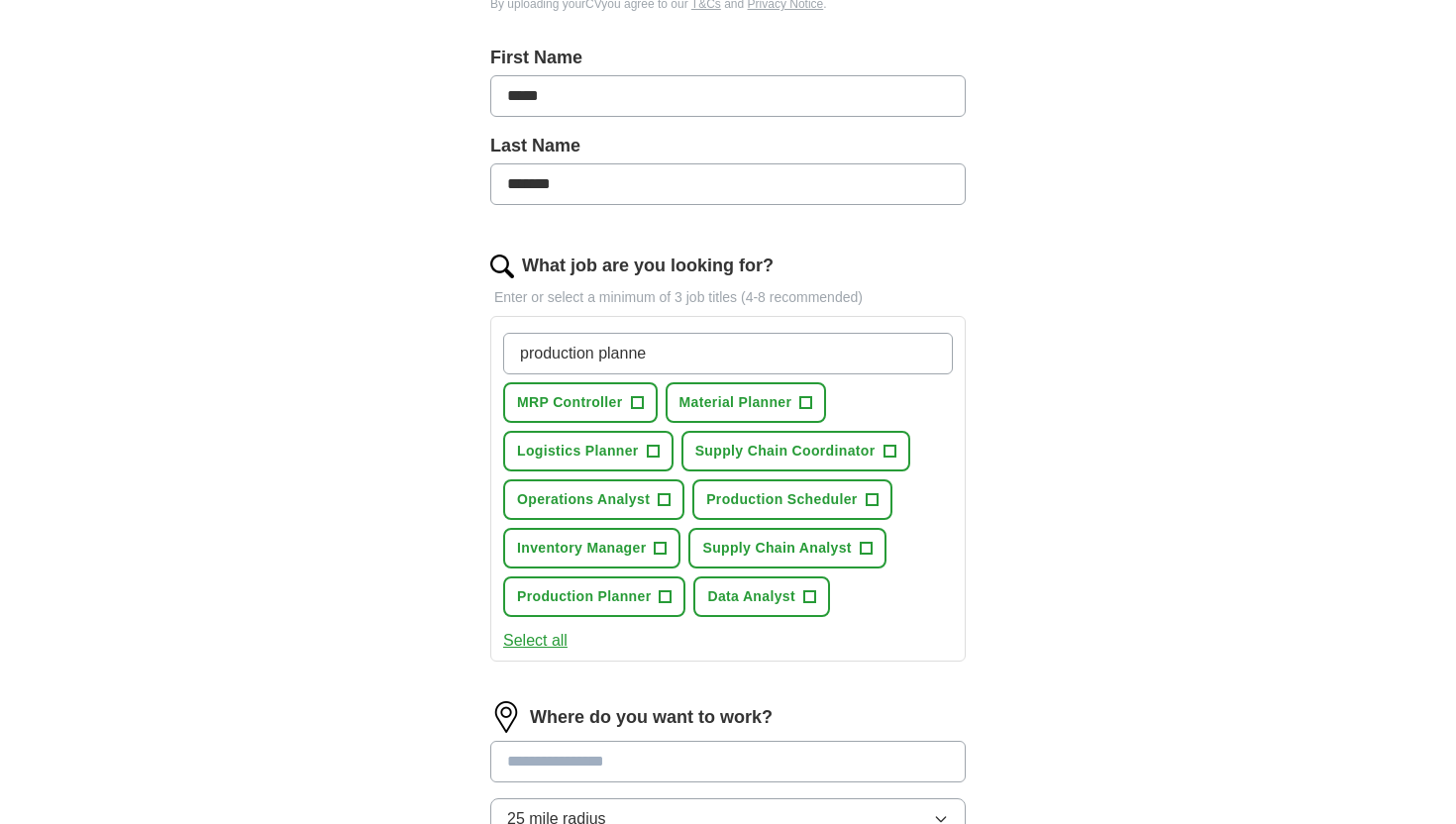 type on "production planner" 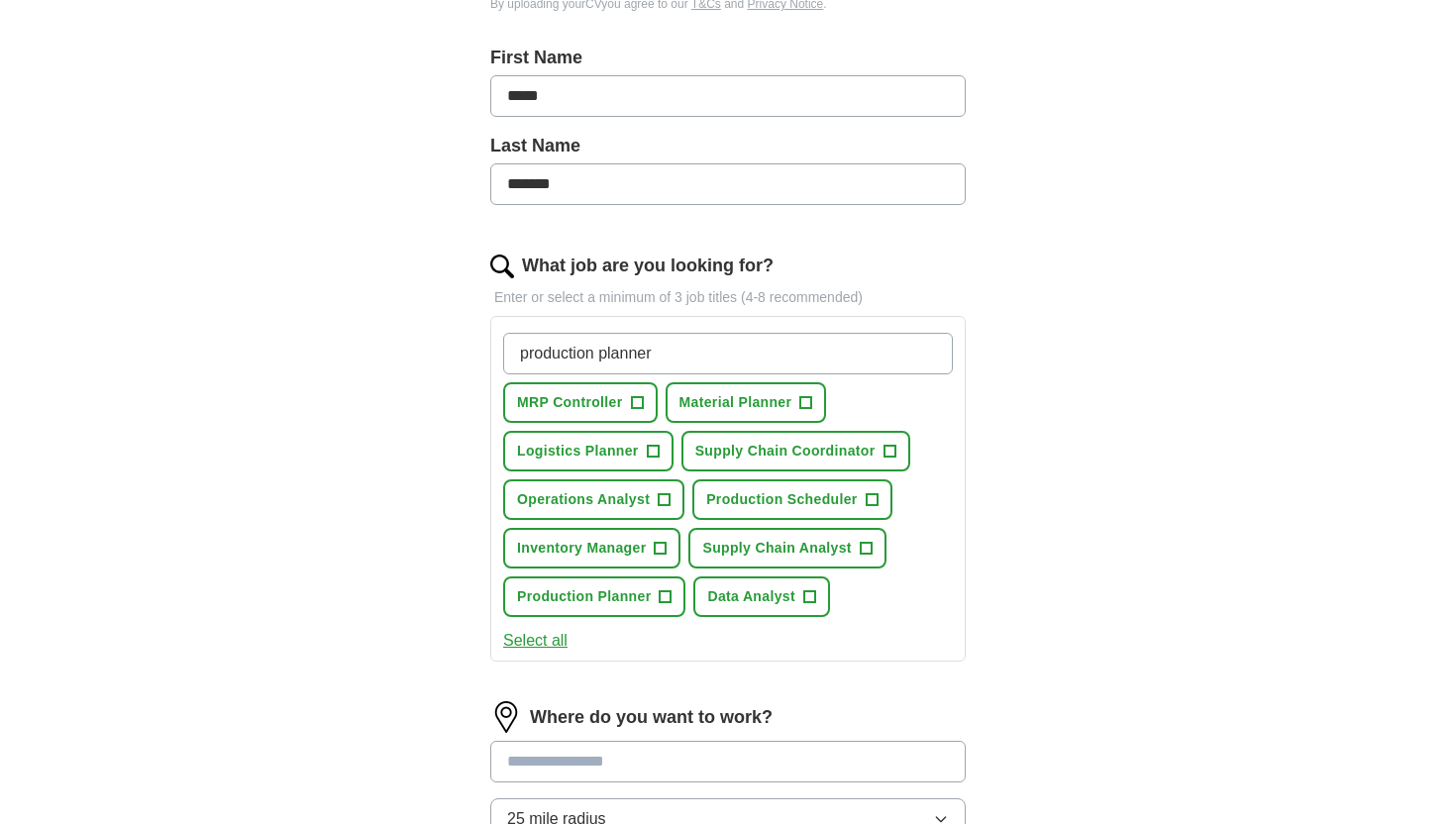 type 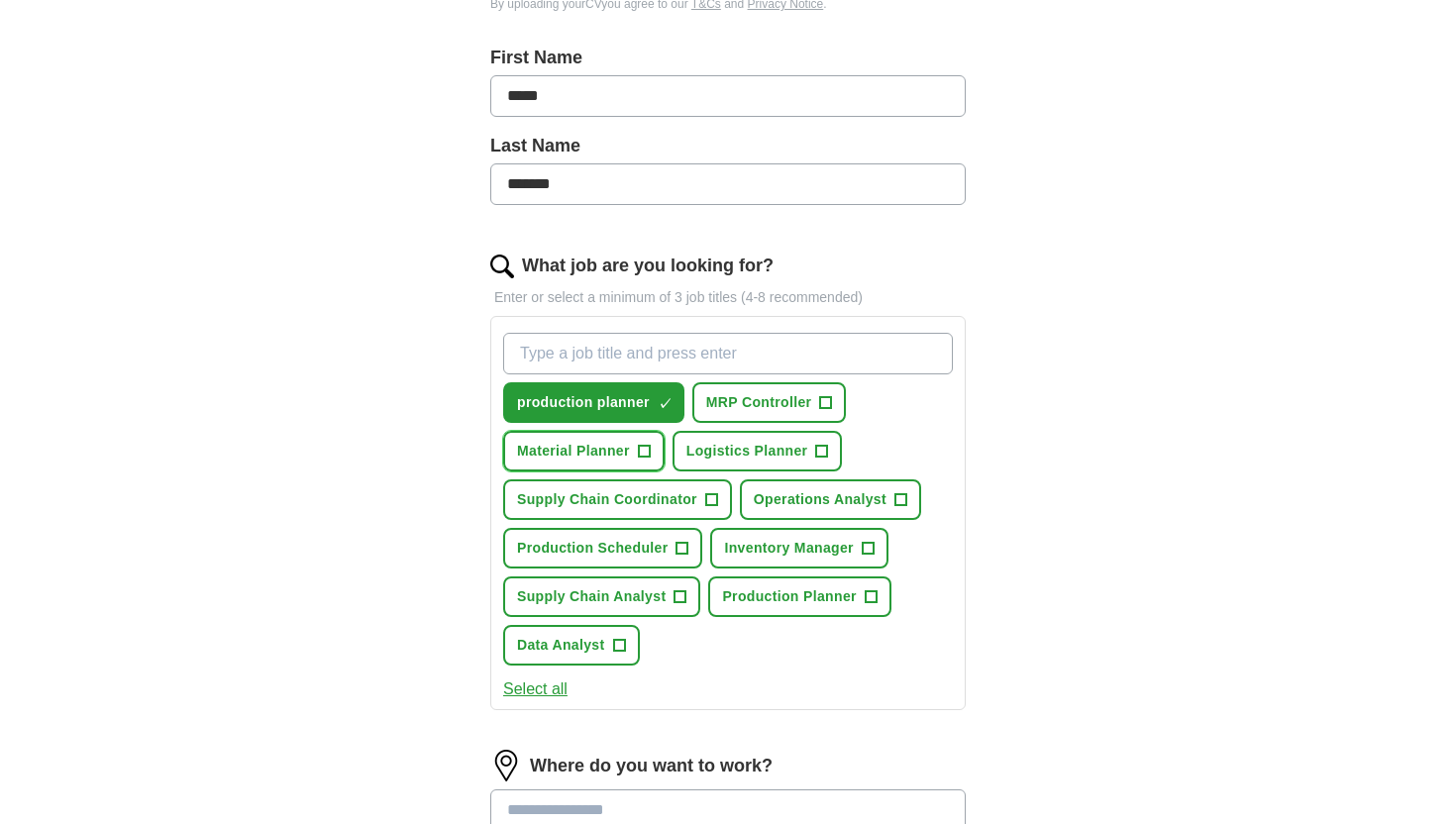 click on "Material Planner +" at bounding box center [583, 451] 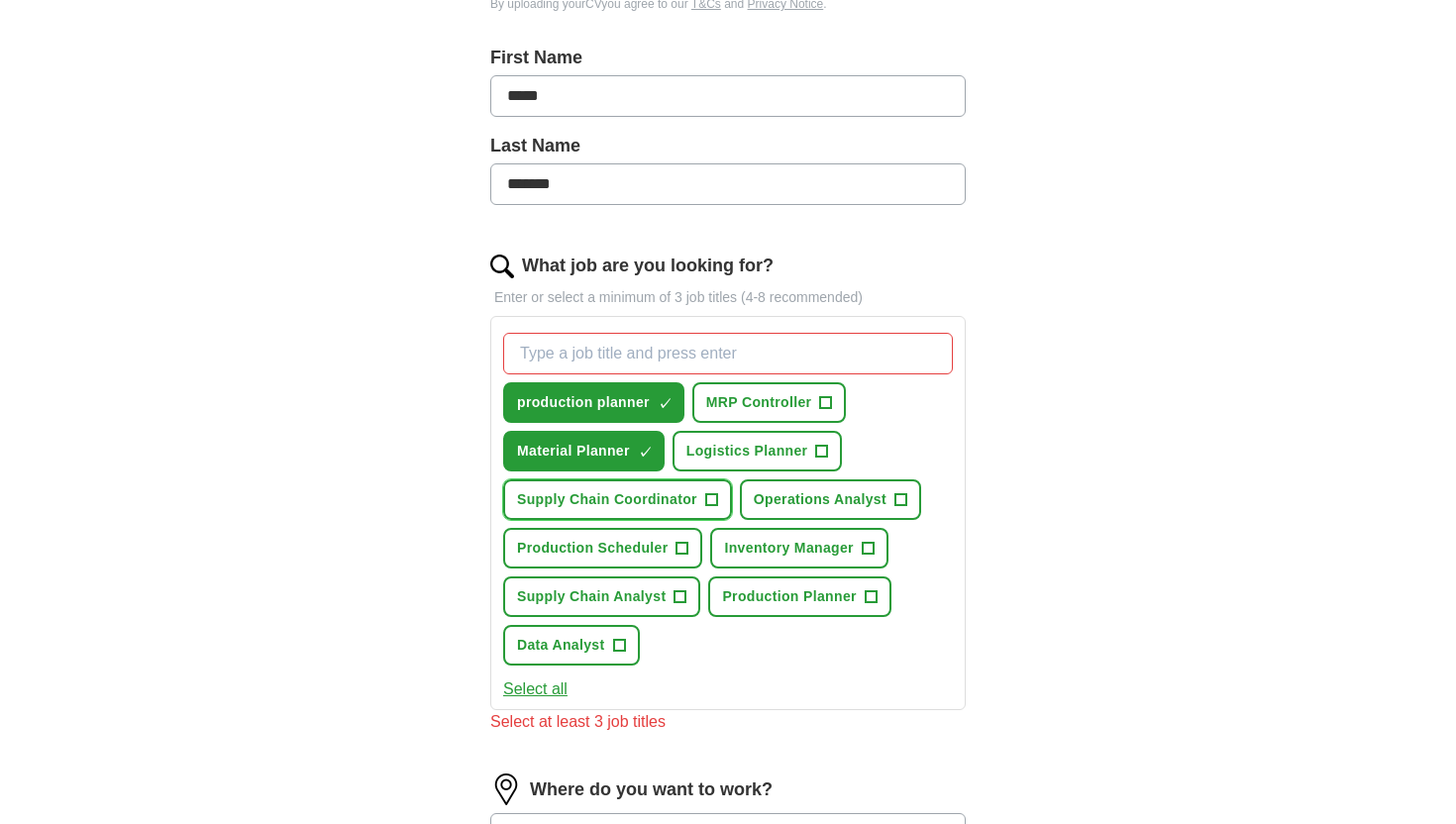 click on "+" at bounding box center [711, 500] 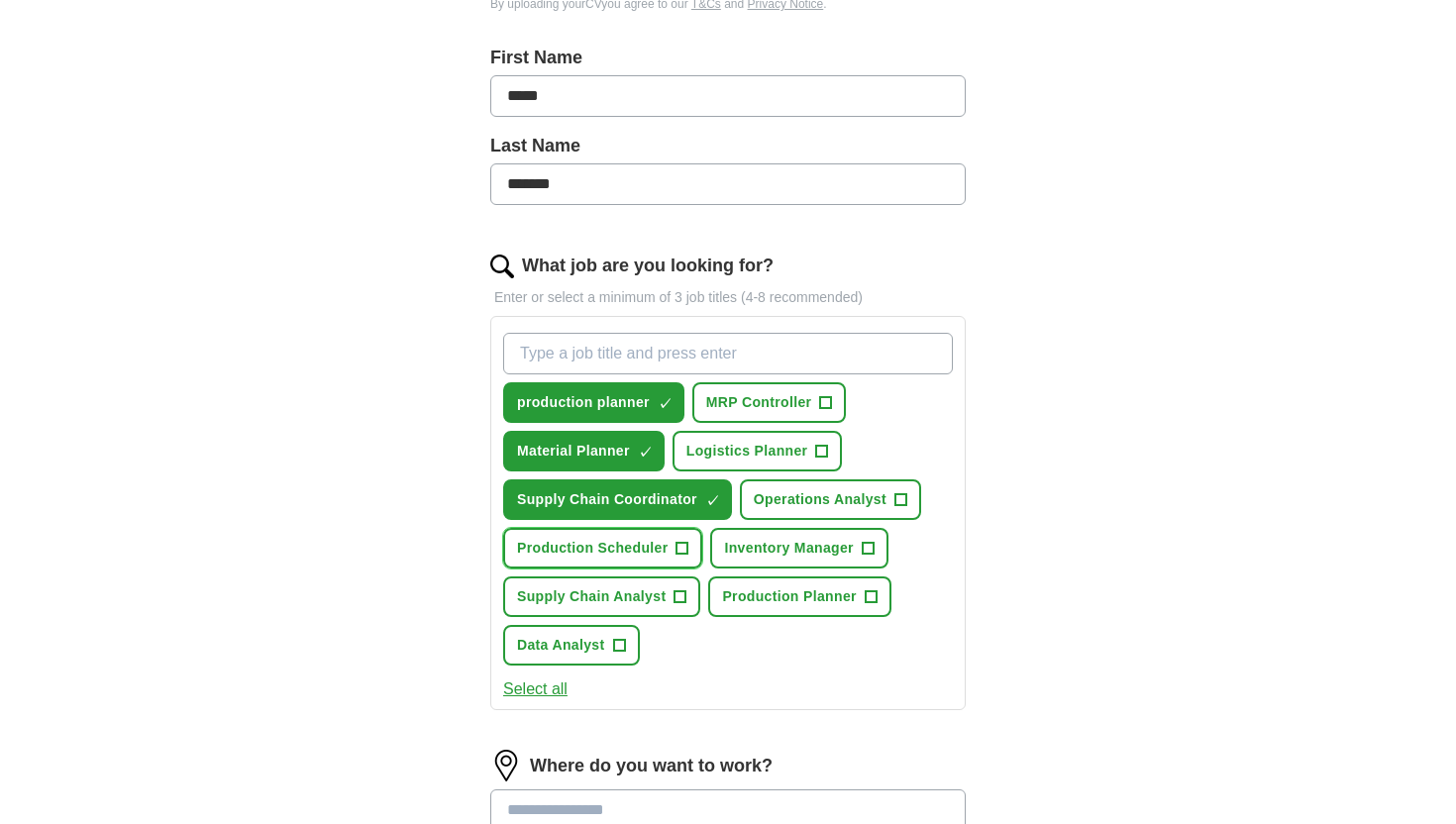 click on "Production Scheduler +" at bounding box center (602, 548) 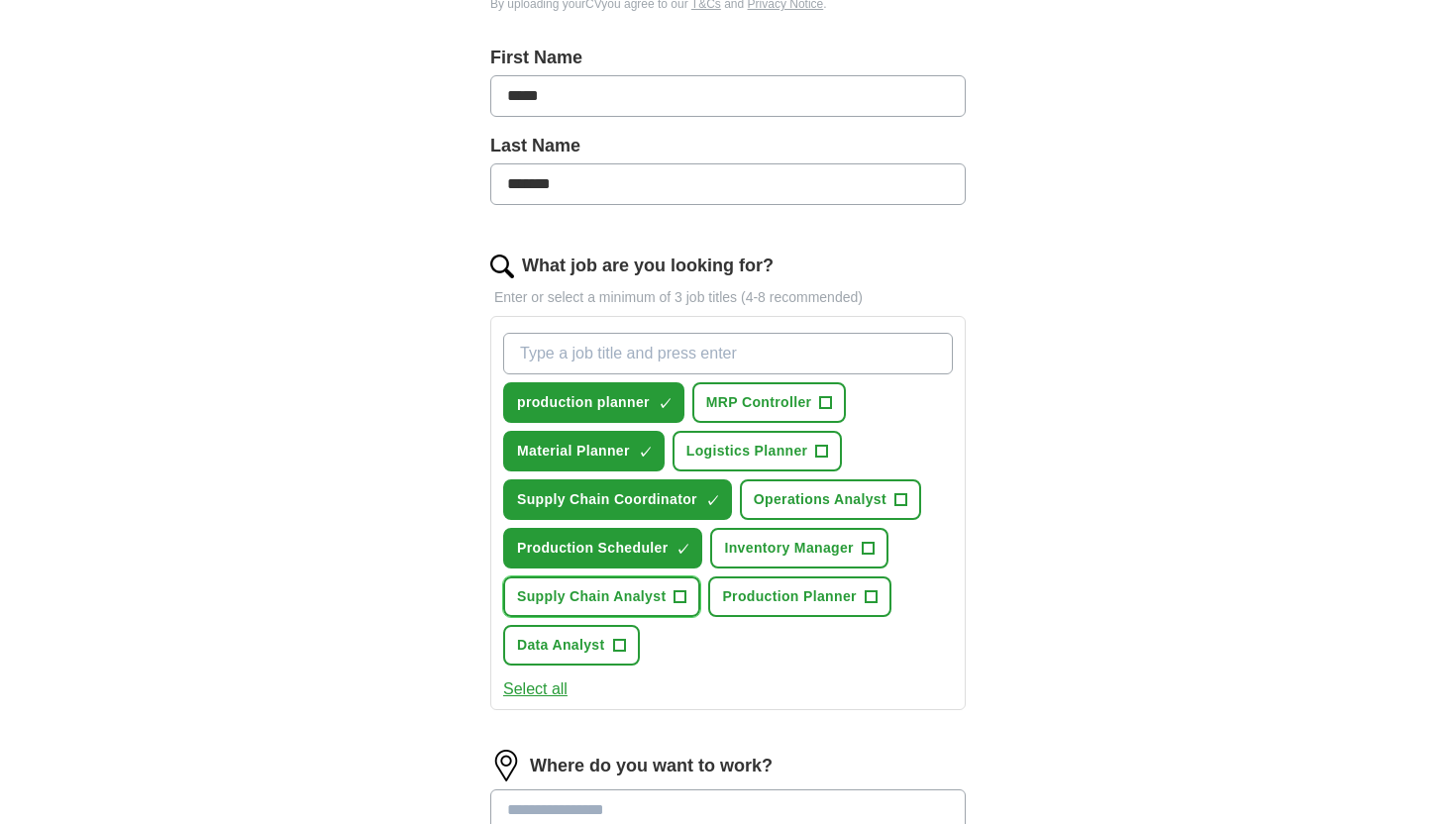 click on "+" at bounding box center (680, 597) 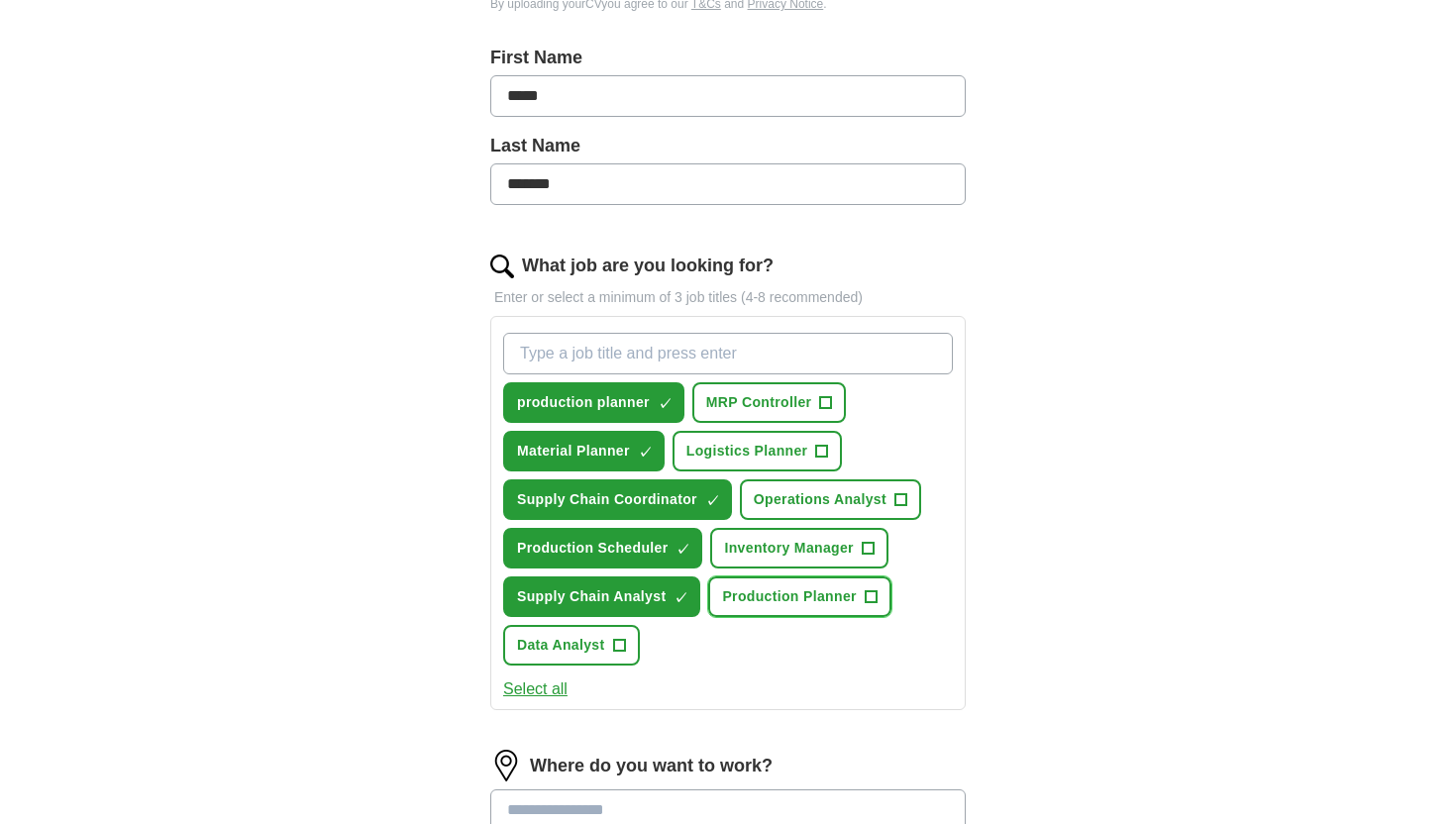 click on "Production Planner +" at bounding box center (799, 596) 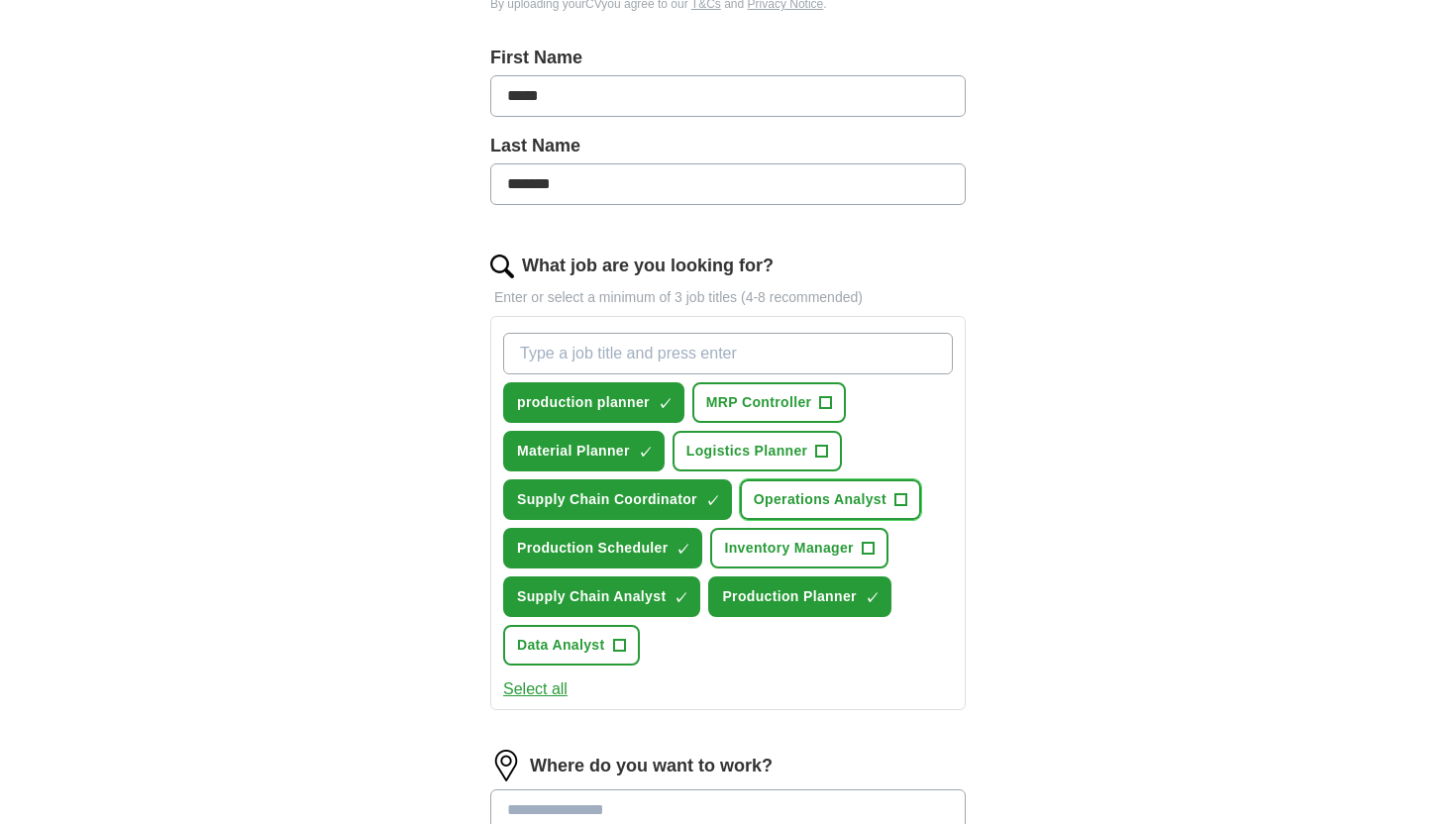 click on "+" at bounding box center [900, 500] 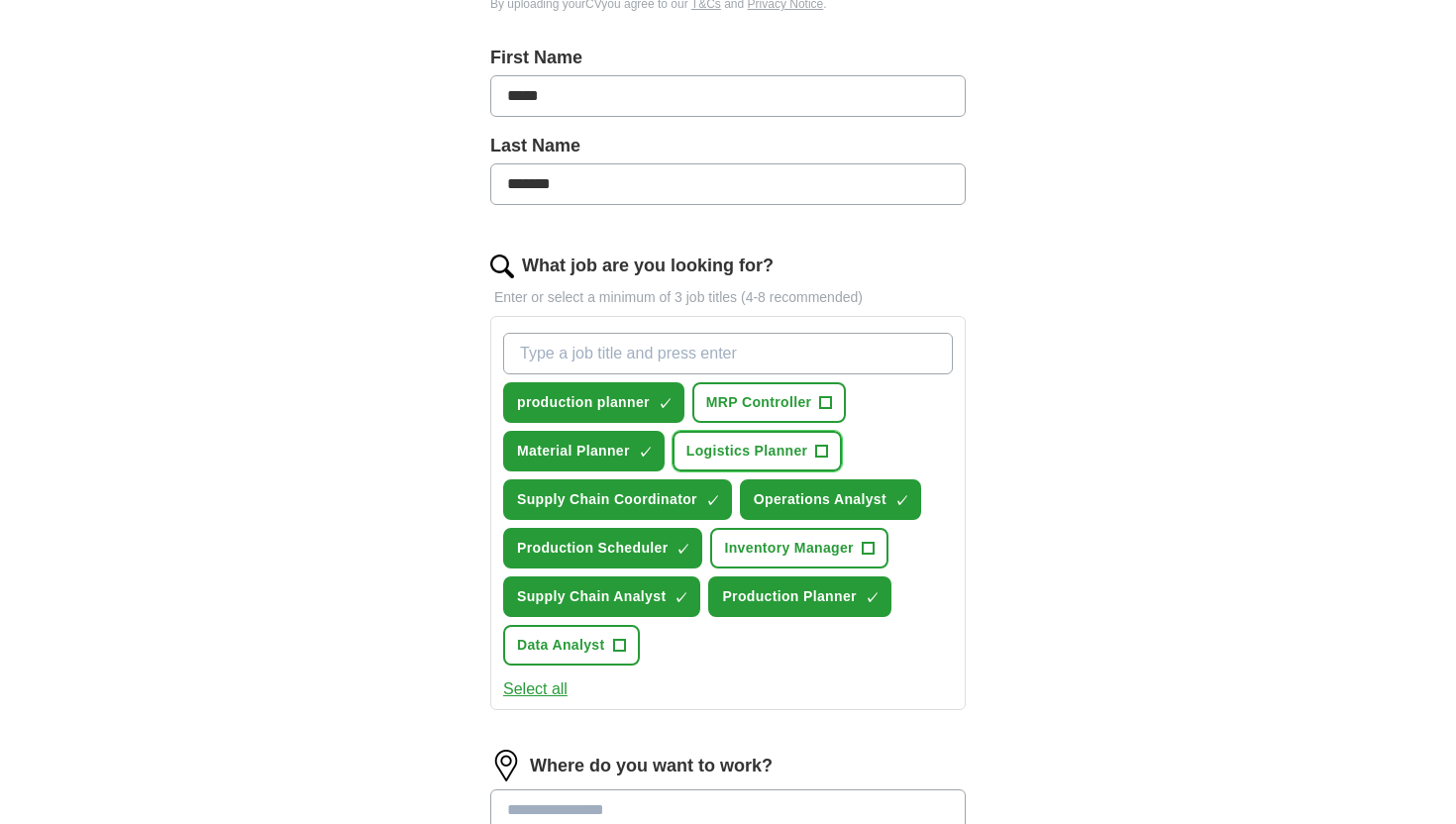 click on "+" at bounding box center (822, 452) 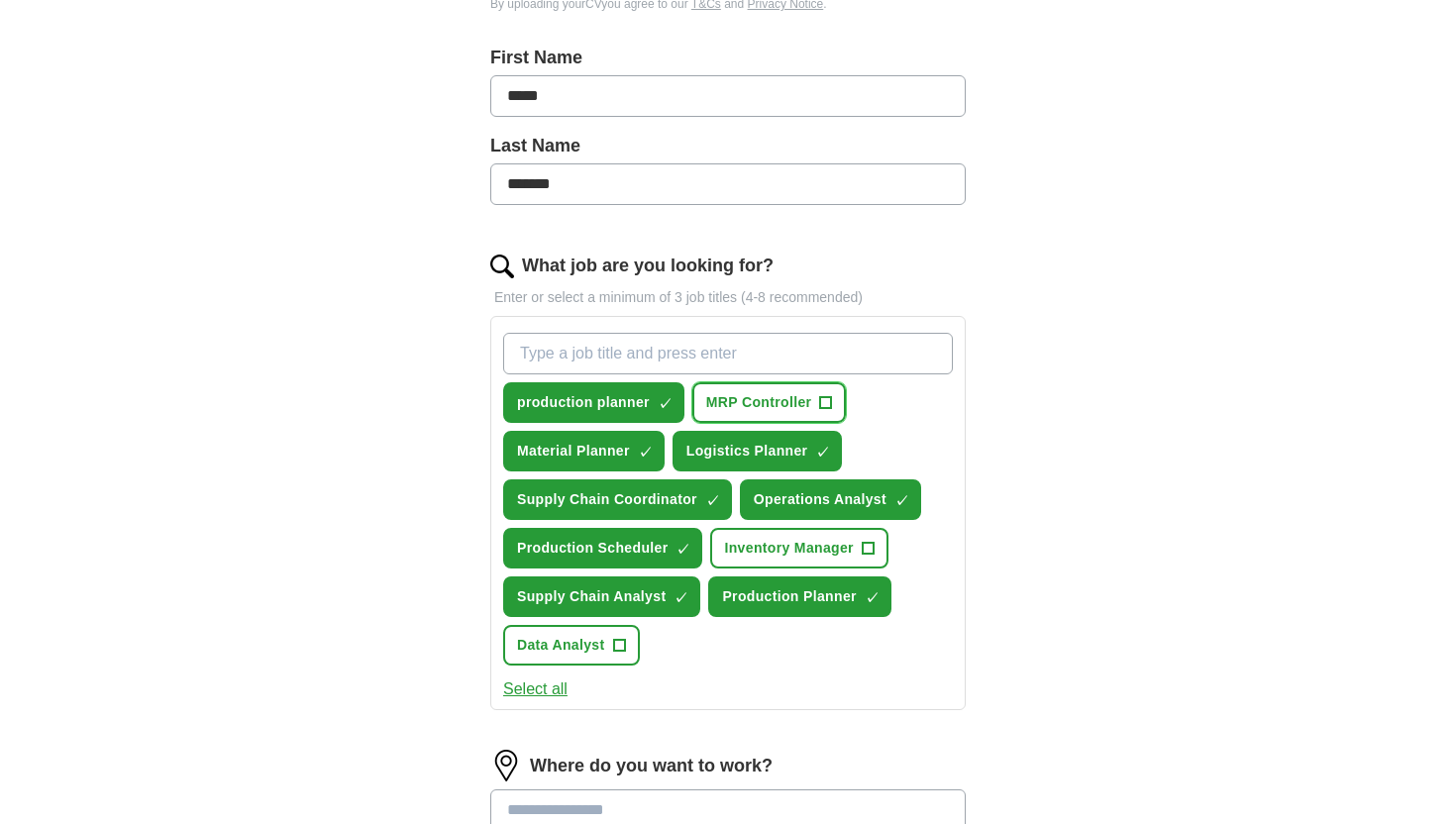 click on "MRP Controller +" at bounding box center (770, 402) 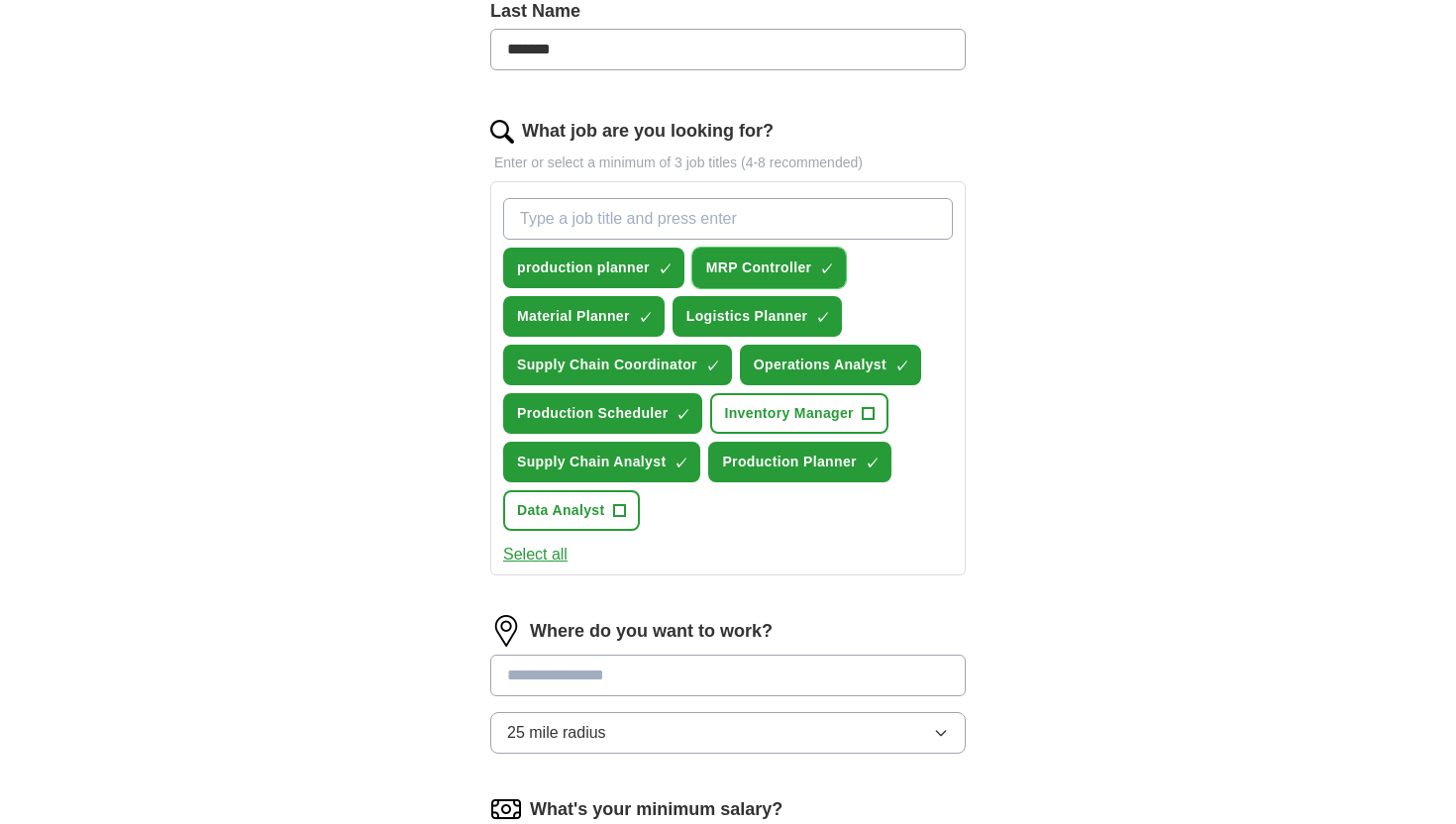 scroll, scrollTop: 580, scrollLeft: 0, axis: vertical 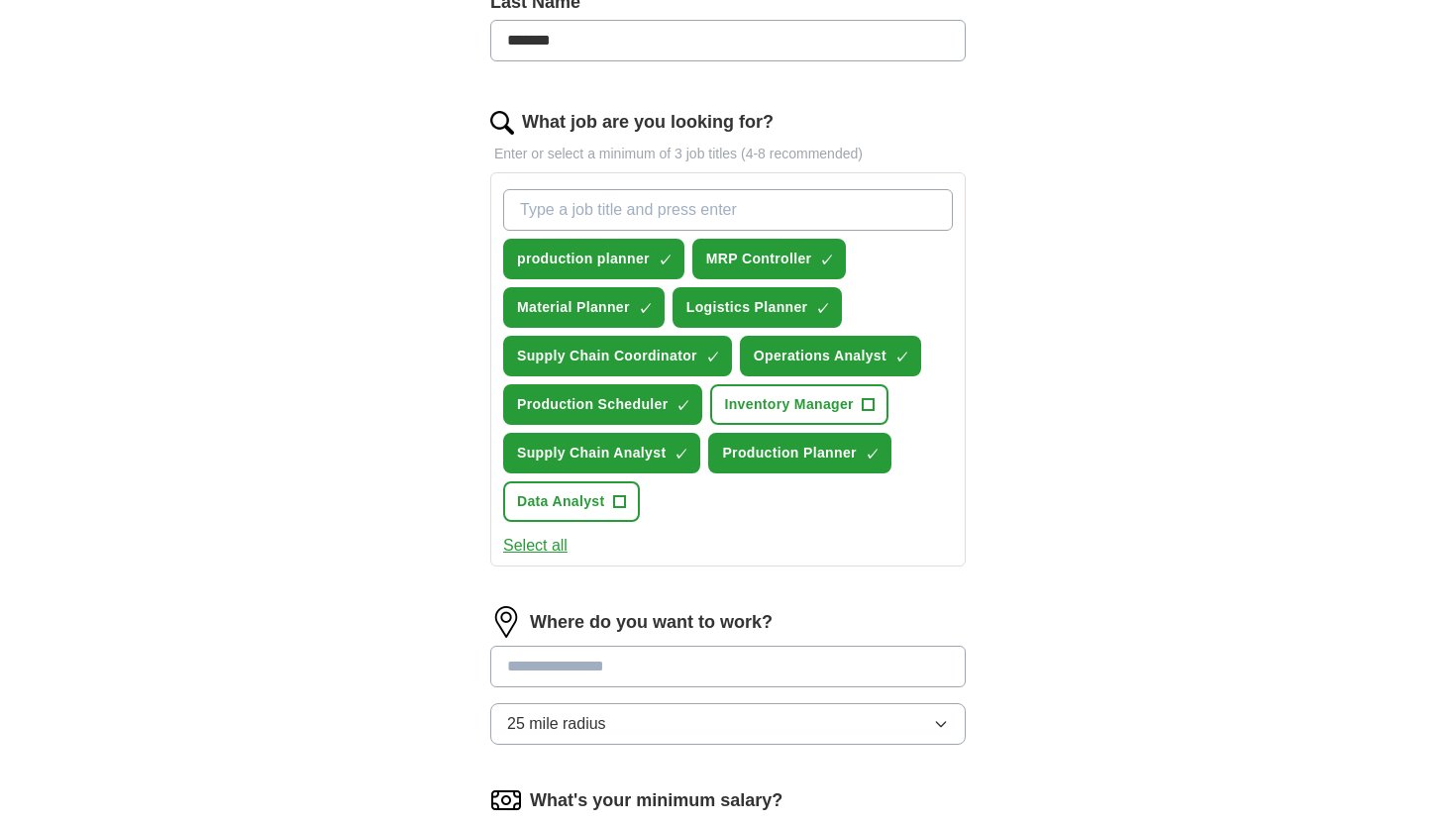click on "Select all" at bounding box center [535, 546] 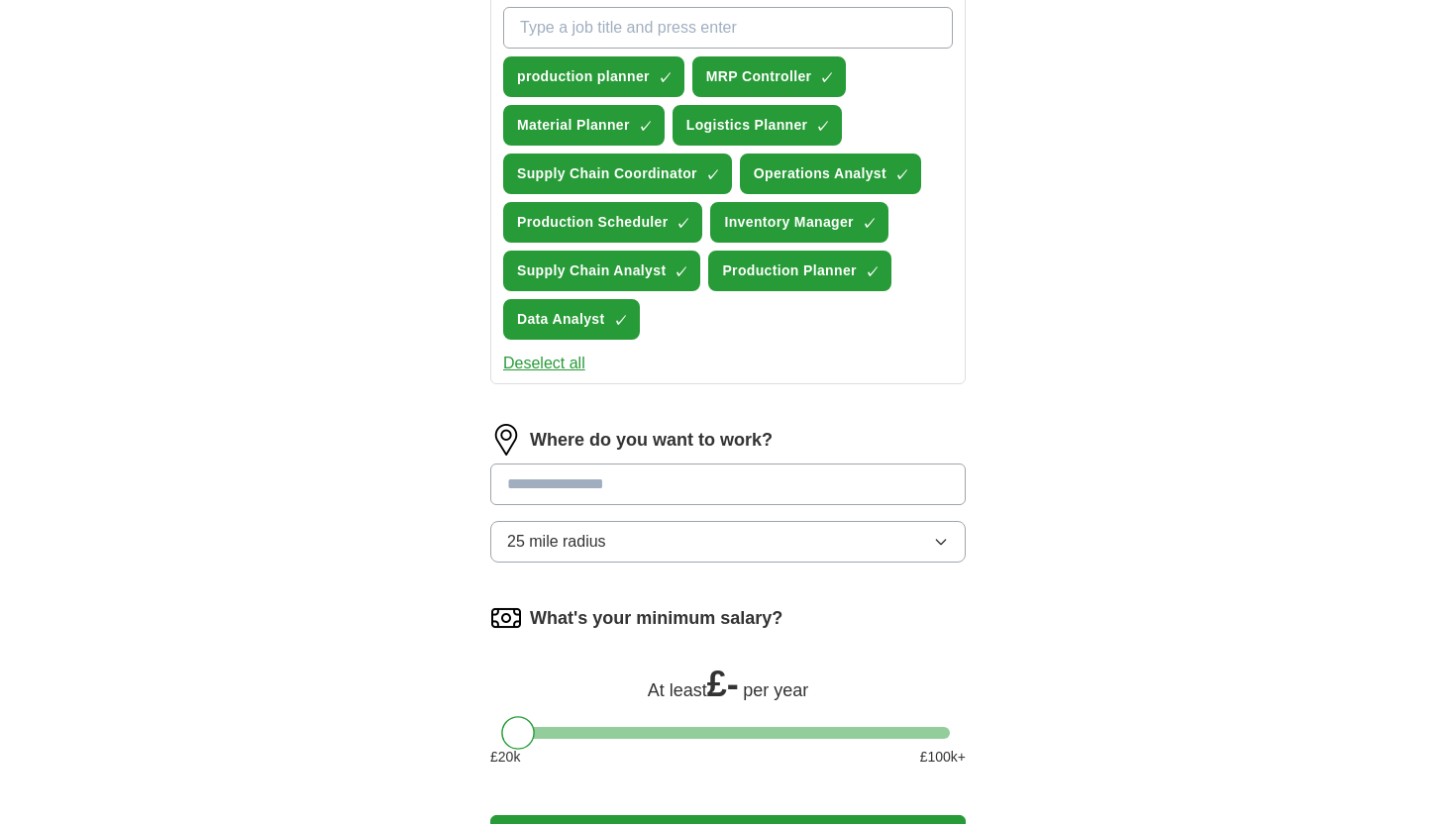 scroll, scrollTop: 768, scrollLeft: 0, axis: vertical 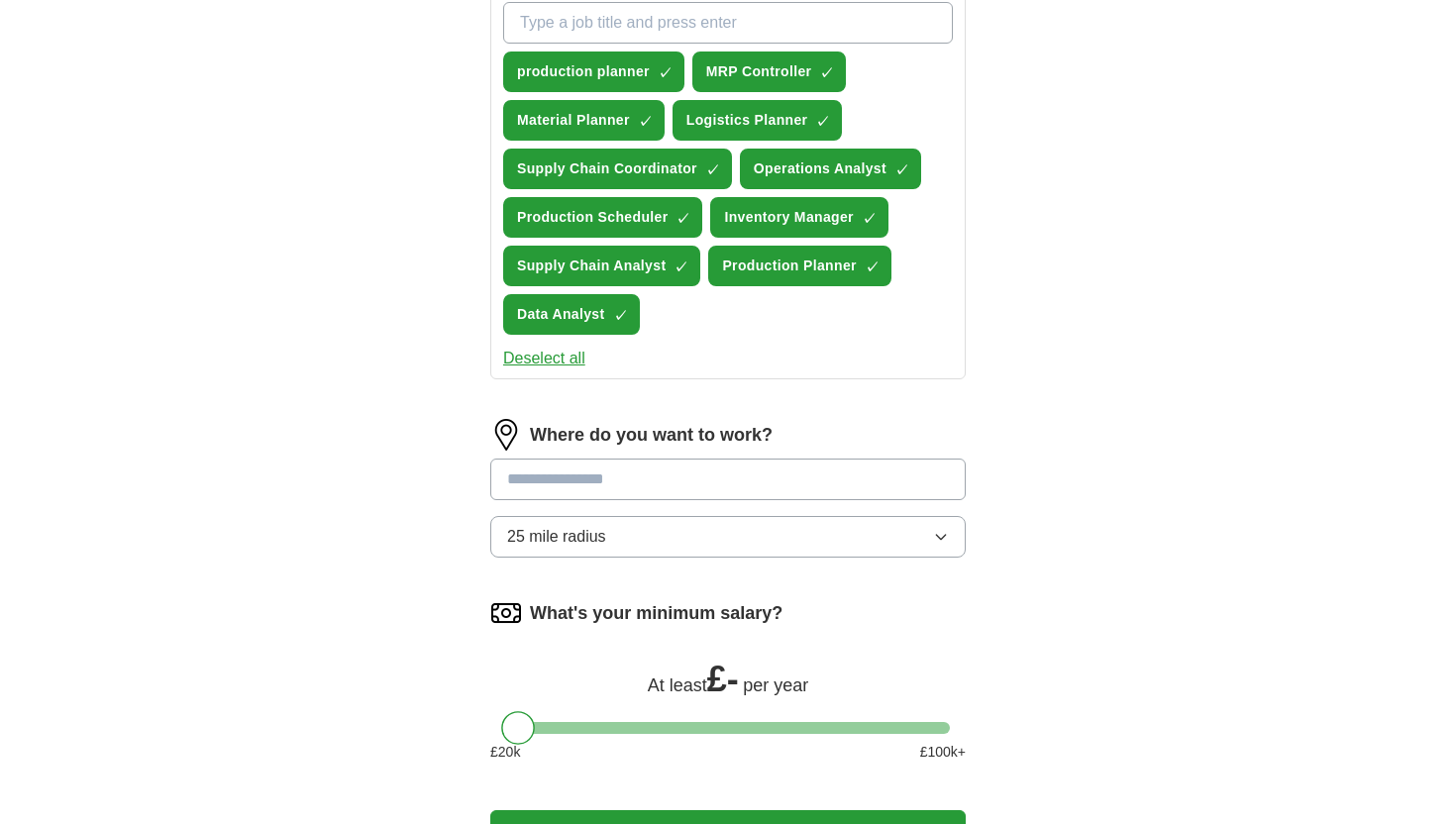 click at bounding box center [728, 479] 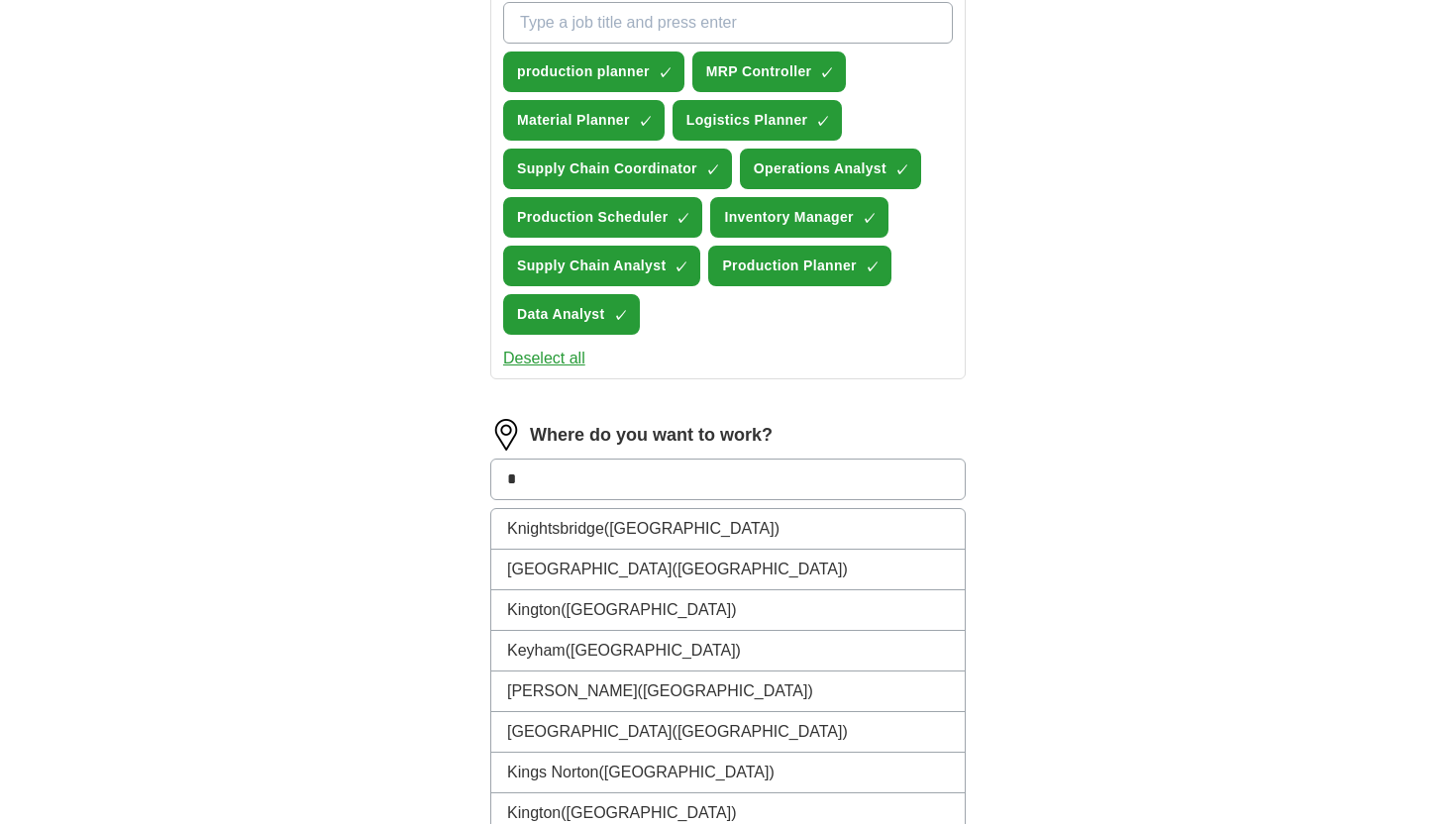 type on "*" 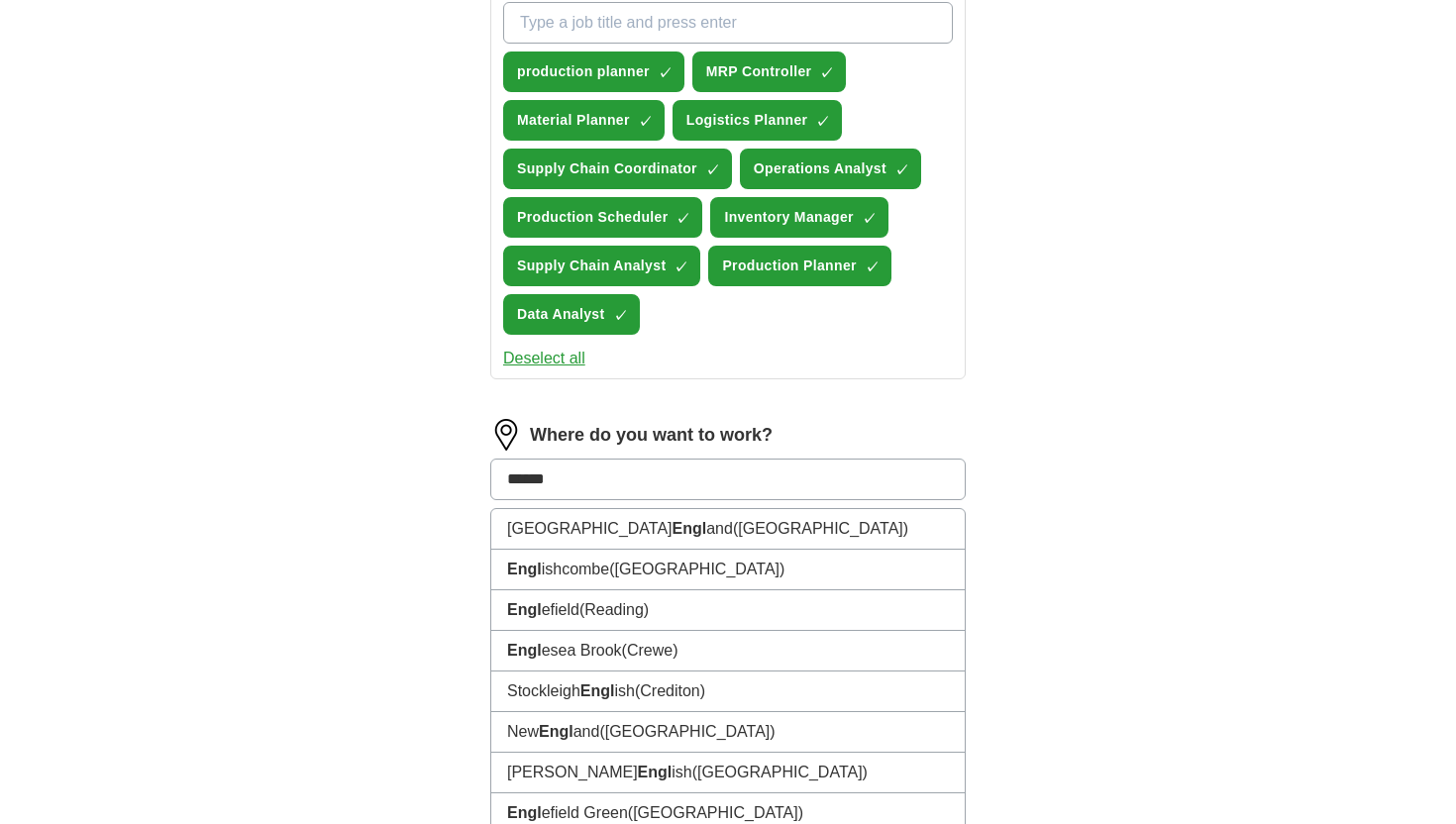 type on "*******" 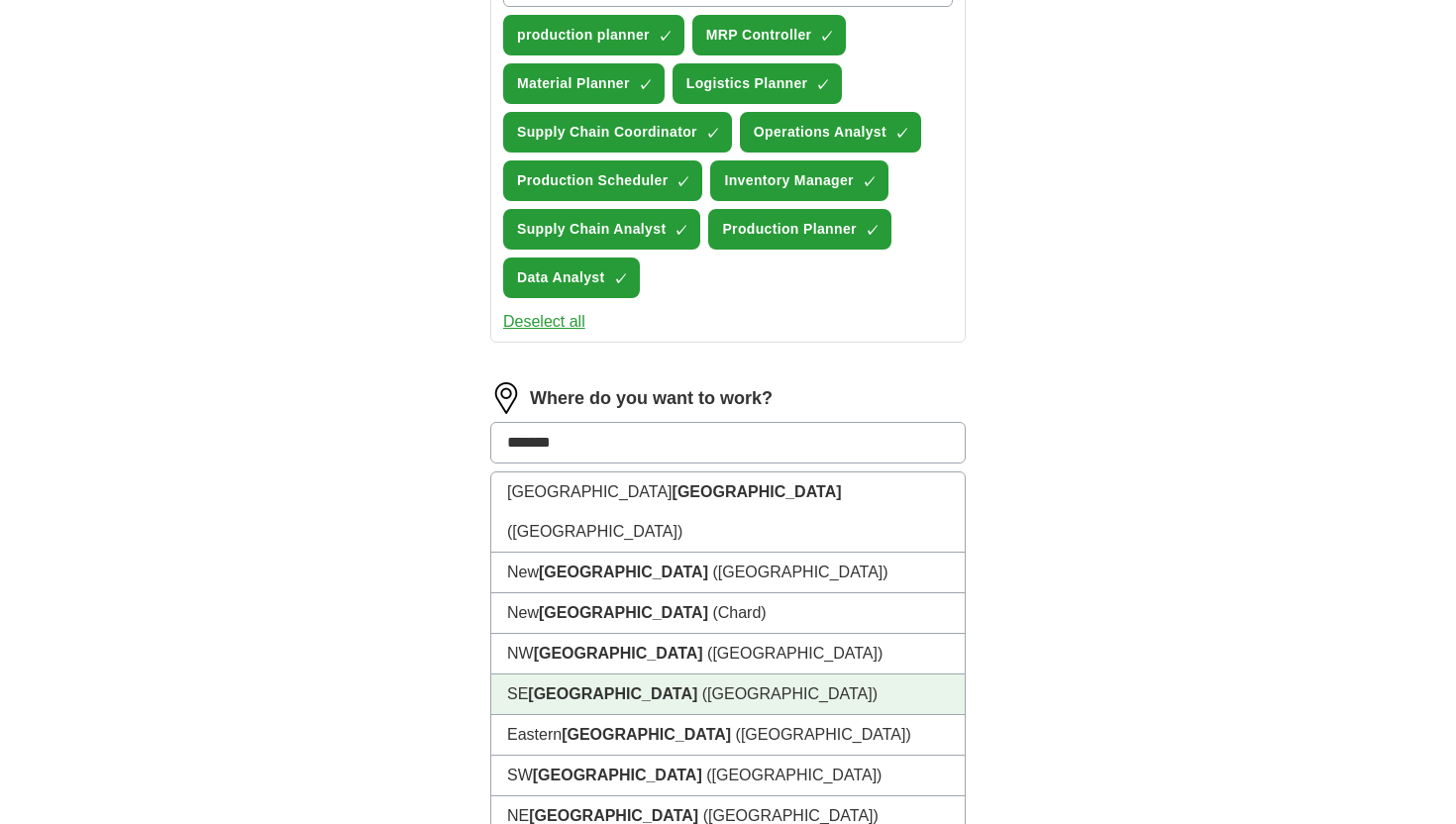 scroll, scrollTop: 796, scrollLeft: 0, axis: vertical 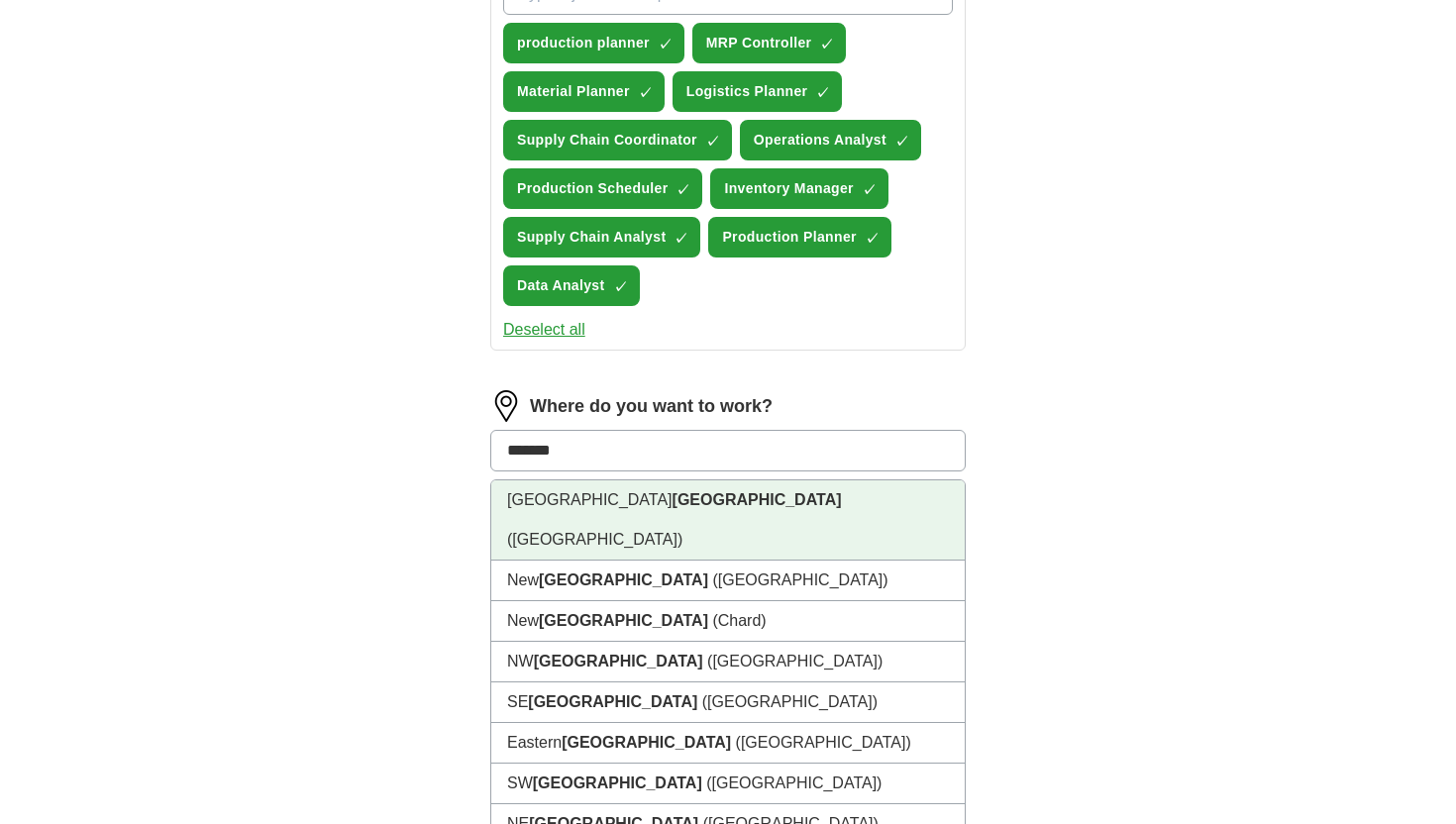 click on "England" at bounding box center [757, 499] 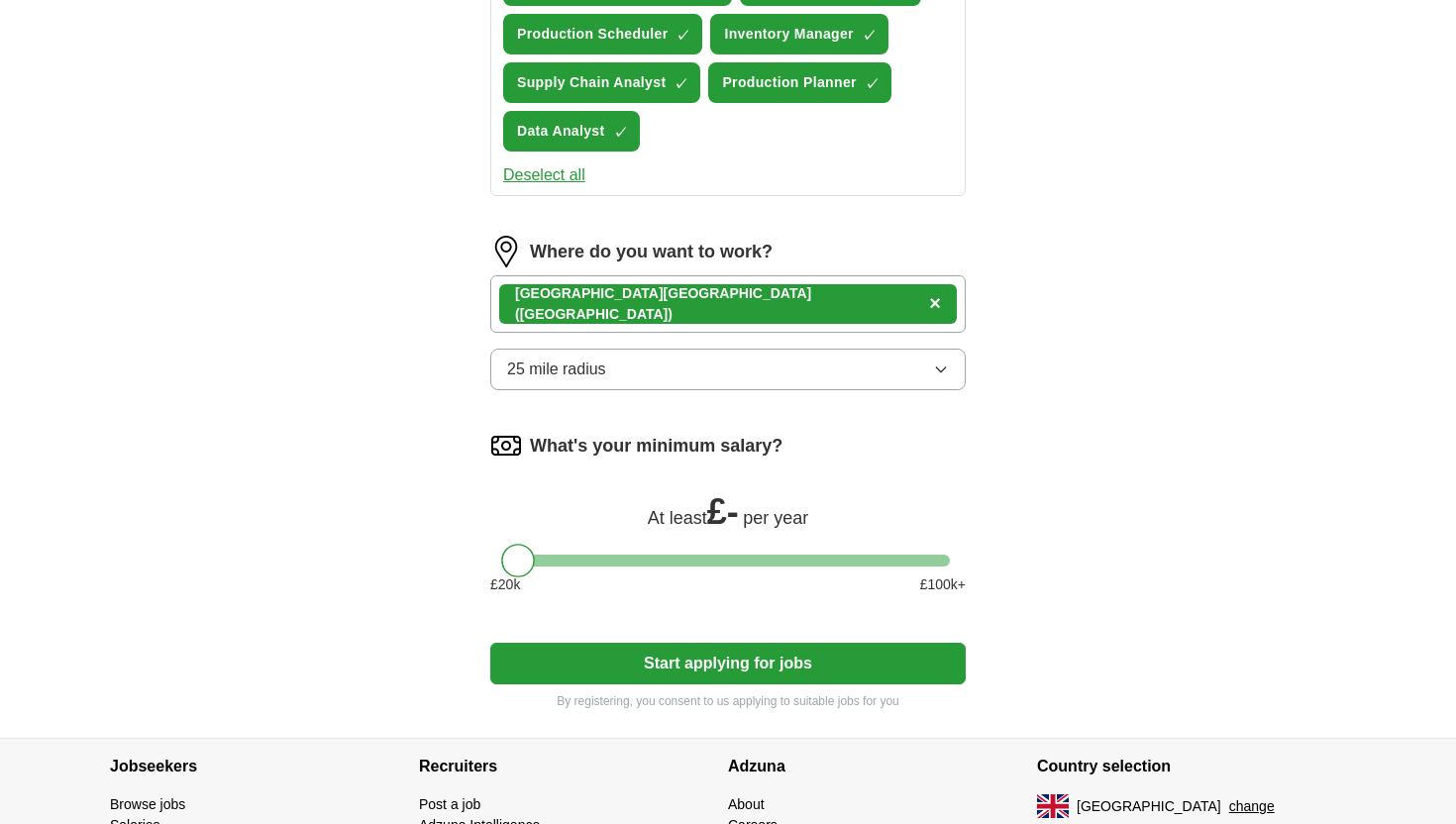 scroll, scrollTop: 959, scrollLeft: 0, axis: vertical 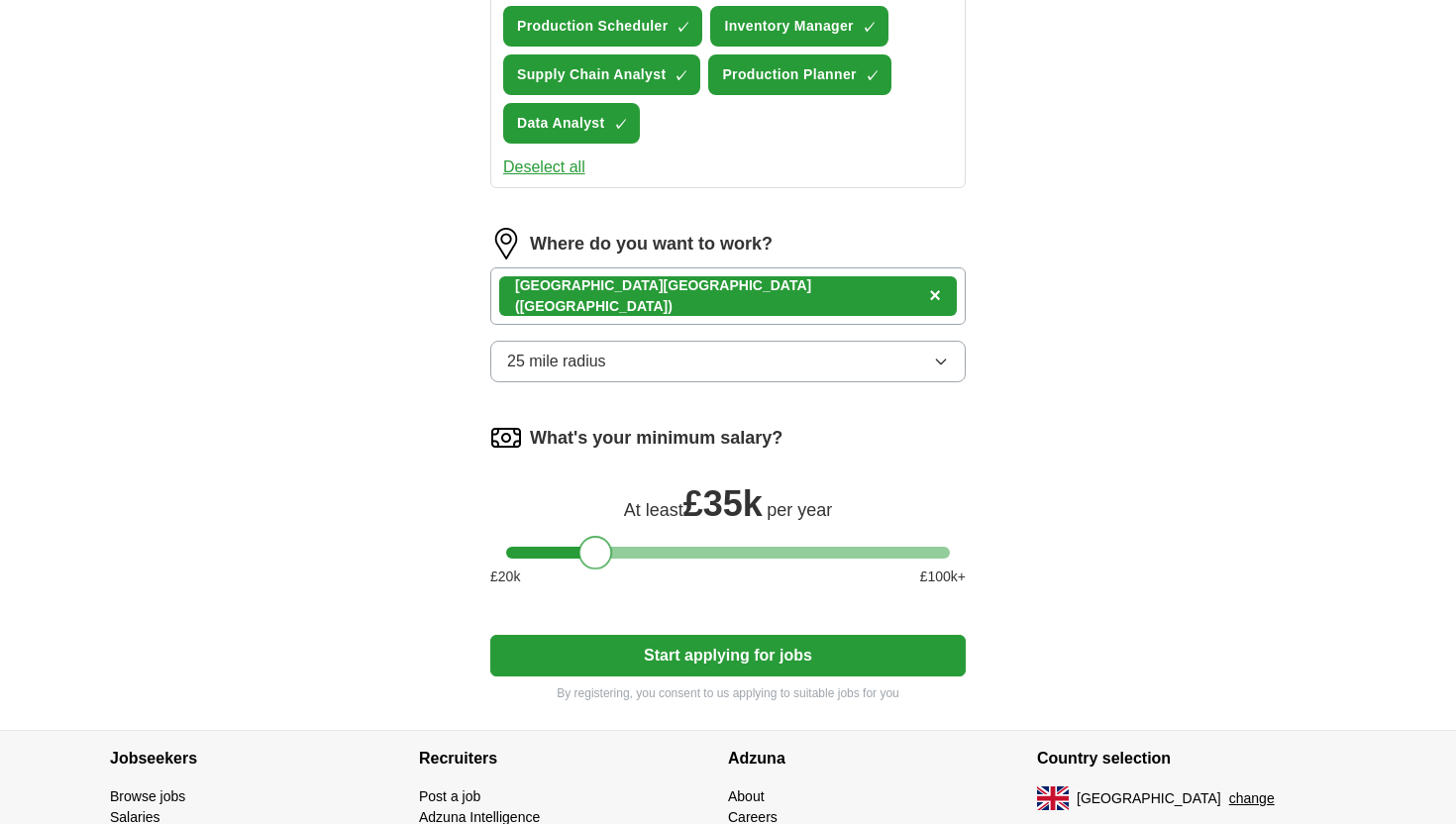 drag, startPoint x: 522, startPoint y: 554, endPoint x: 598, endPoint y: 547, distance: 76.32169 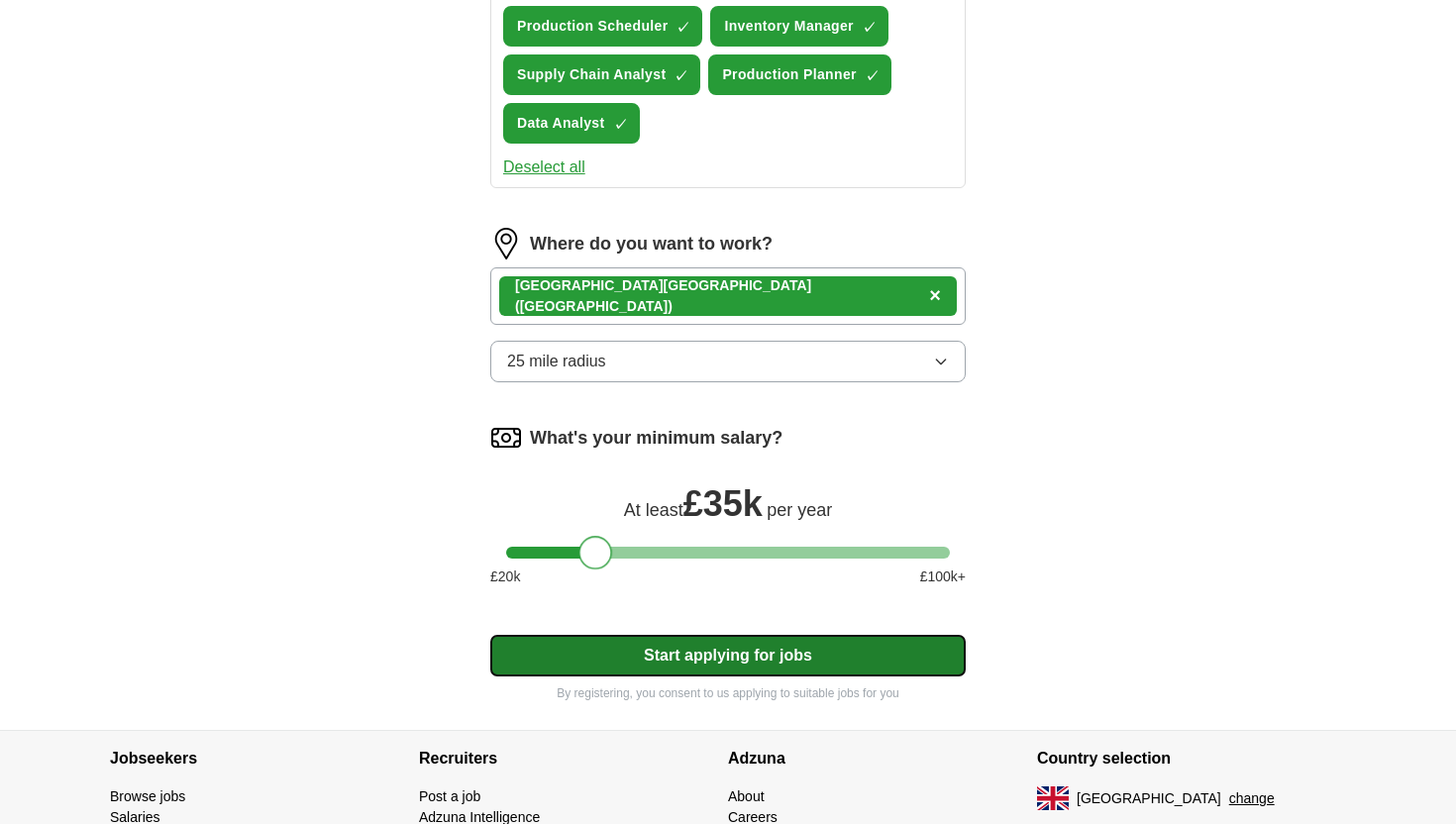 click on "Start applying for jobs" at bounding box center [728, 656] 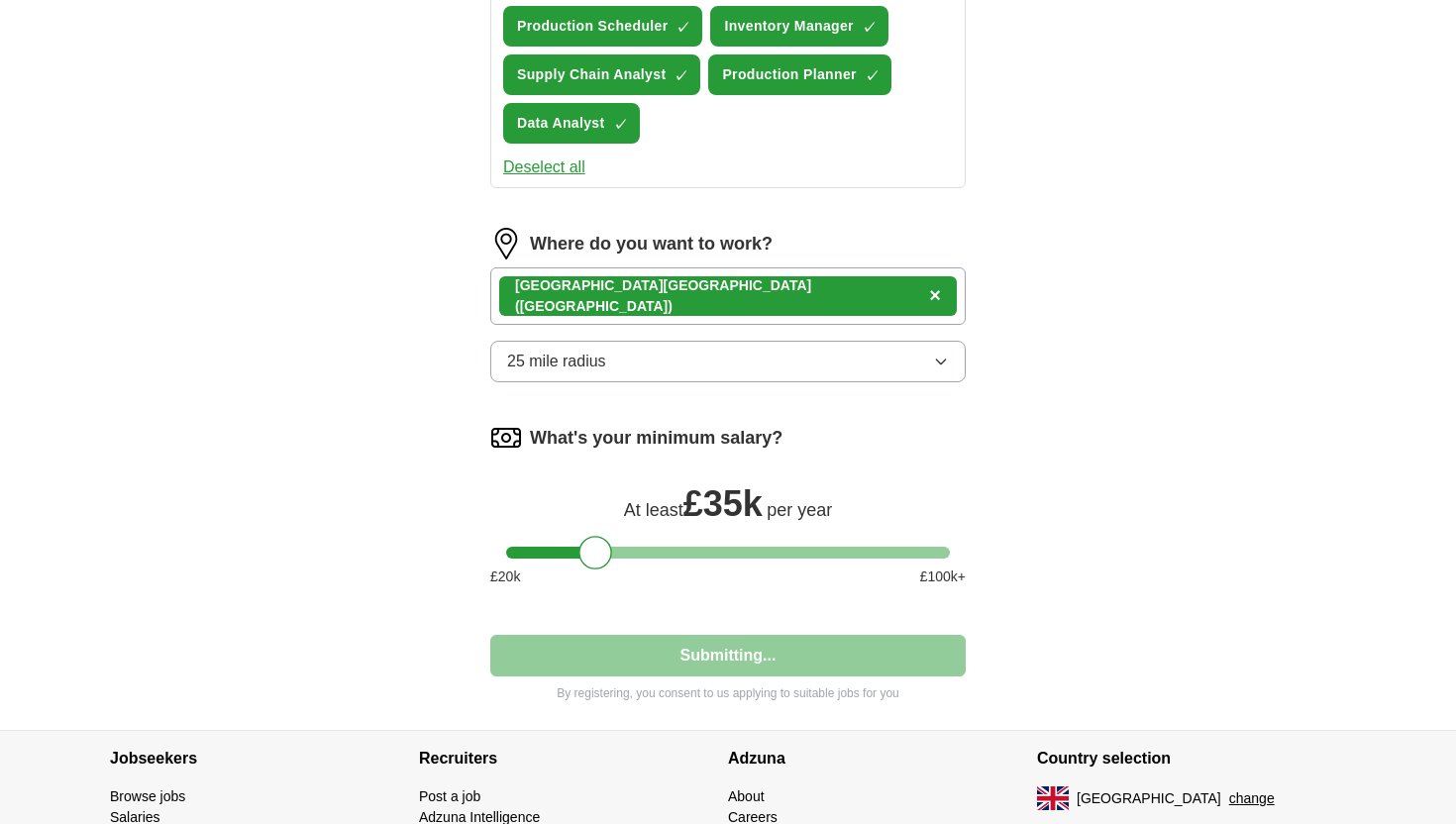 select on "**" 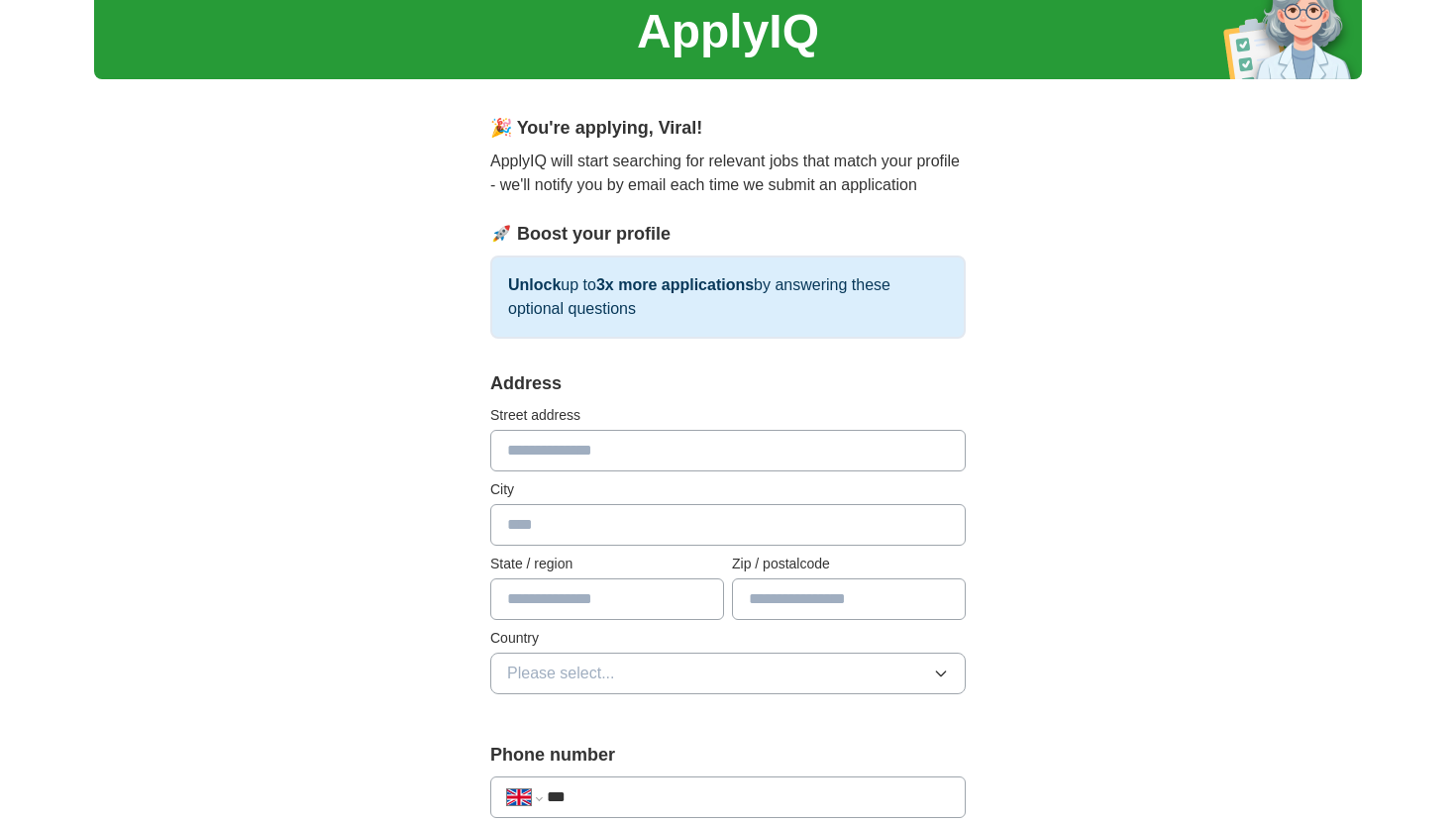 scroll, scrollTop: 94, scrollLeft: 0, axis: vertical 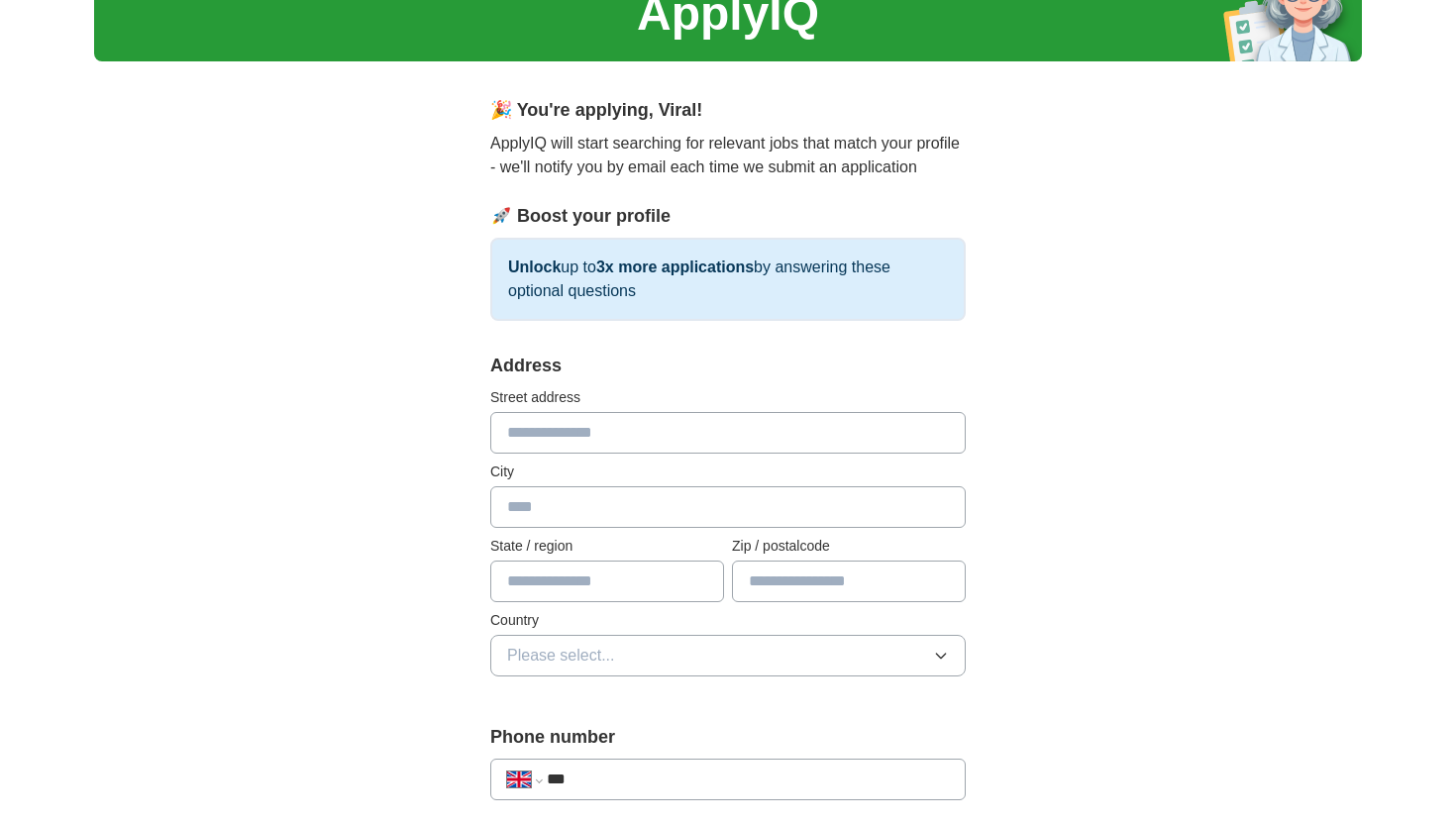 click at bounding box center [728, 433] 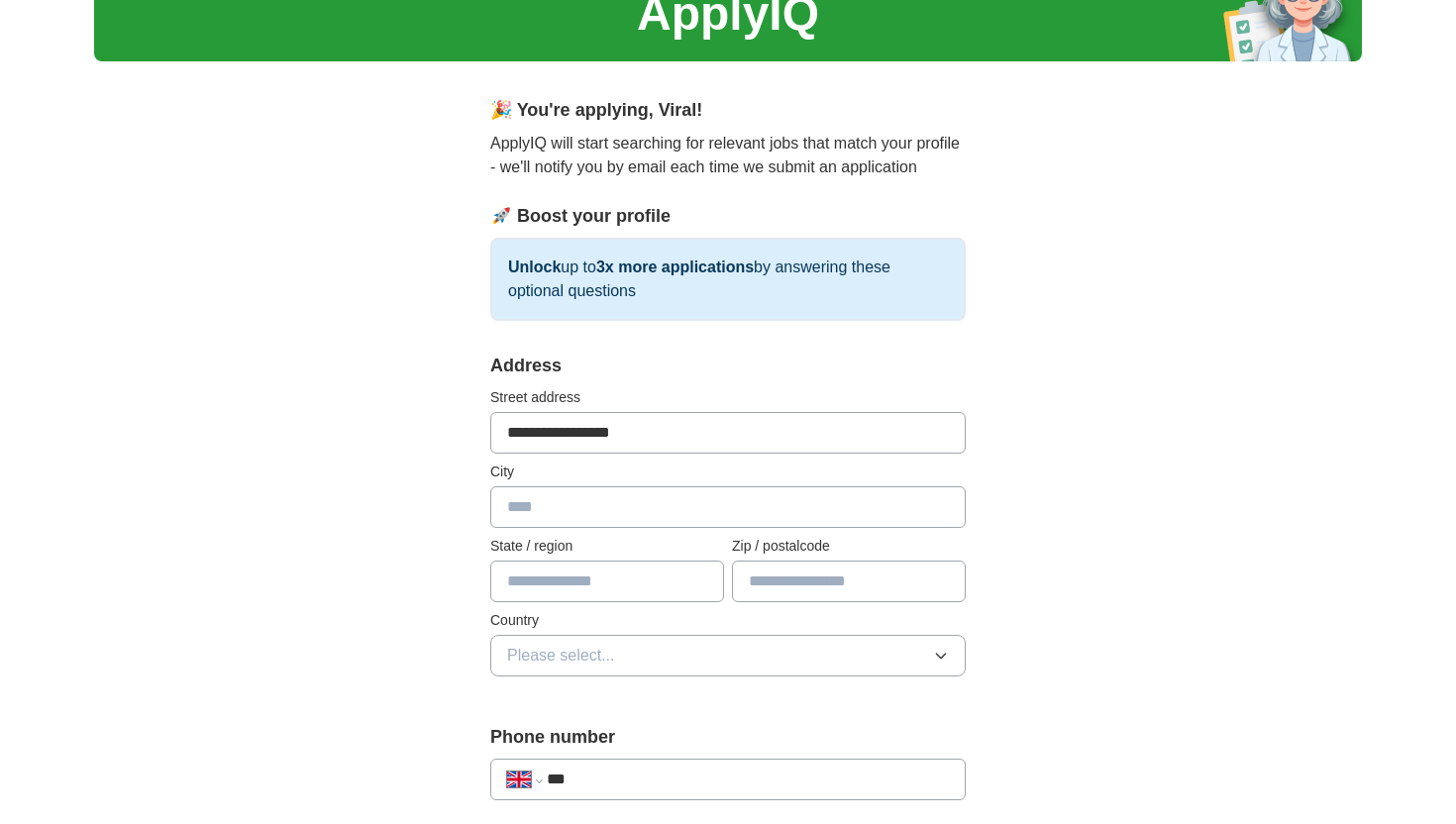 type on "**********" 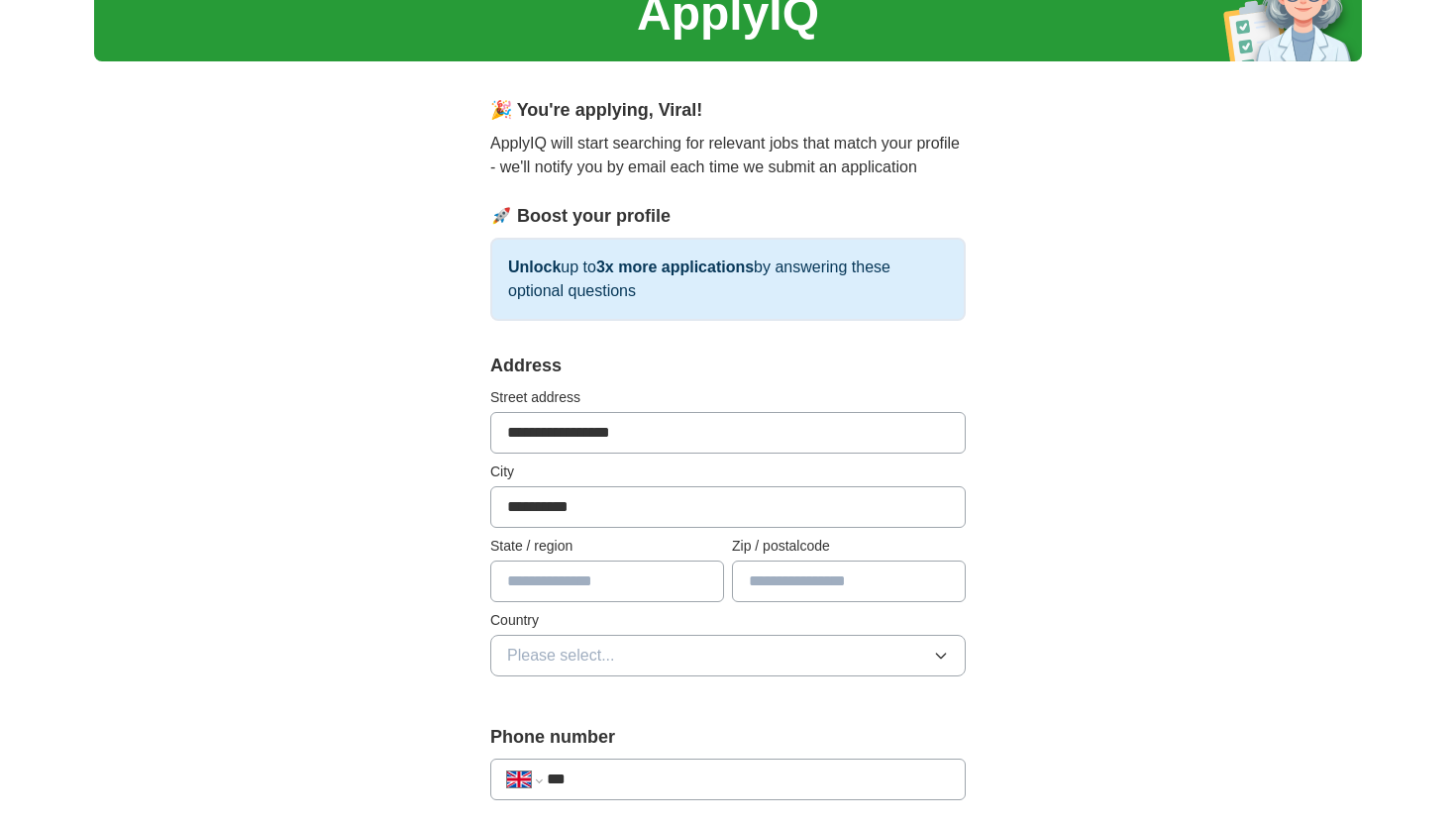 type on "*******" 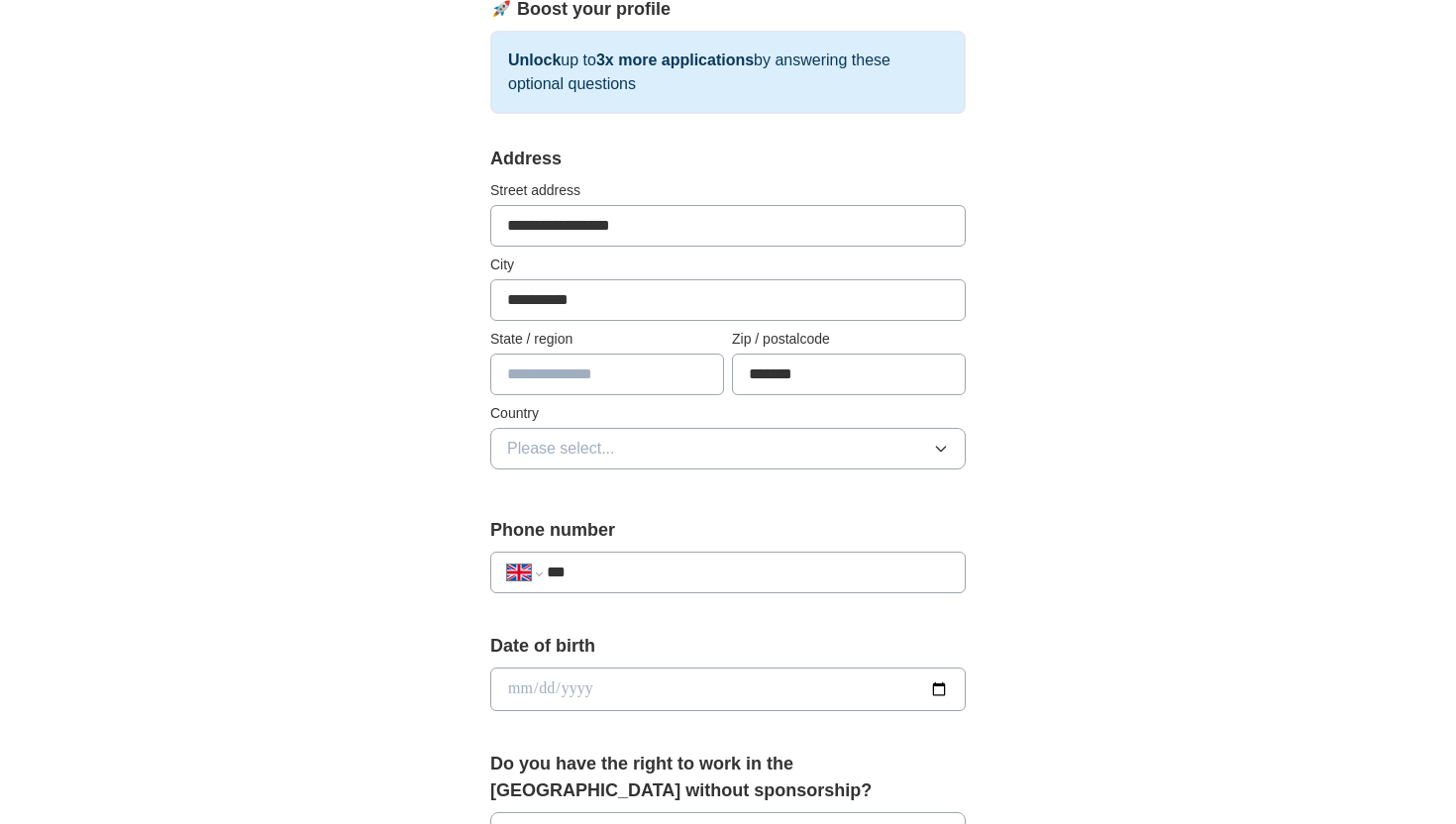 scroll, scrollTop: 323, scrollLeft: 0, axis: vertical 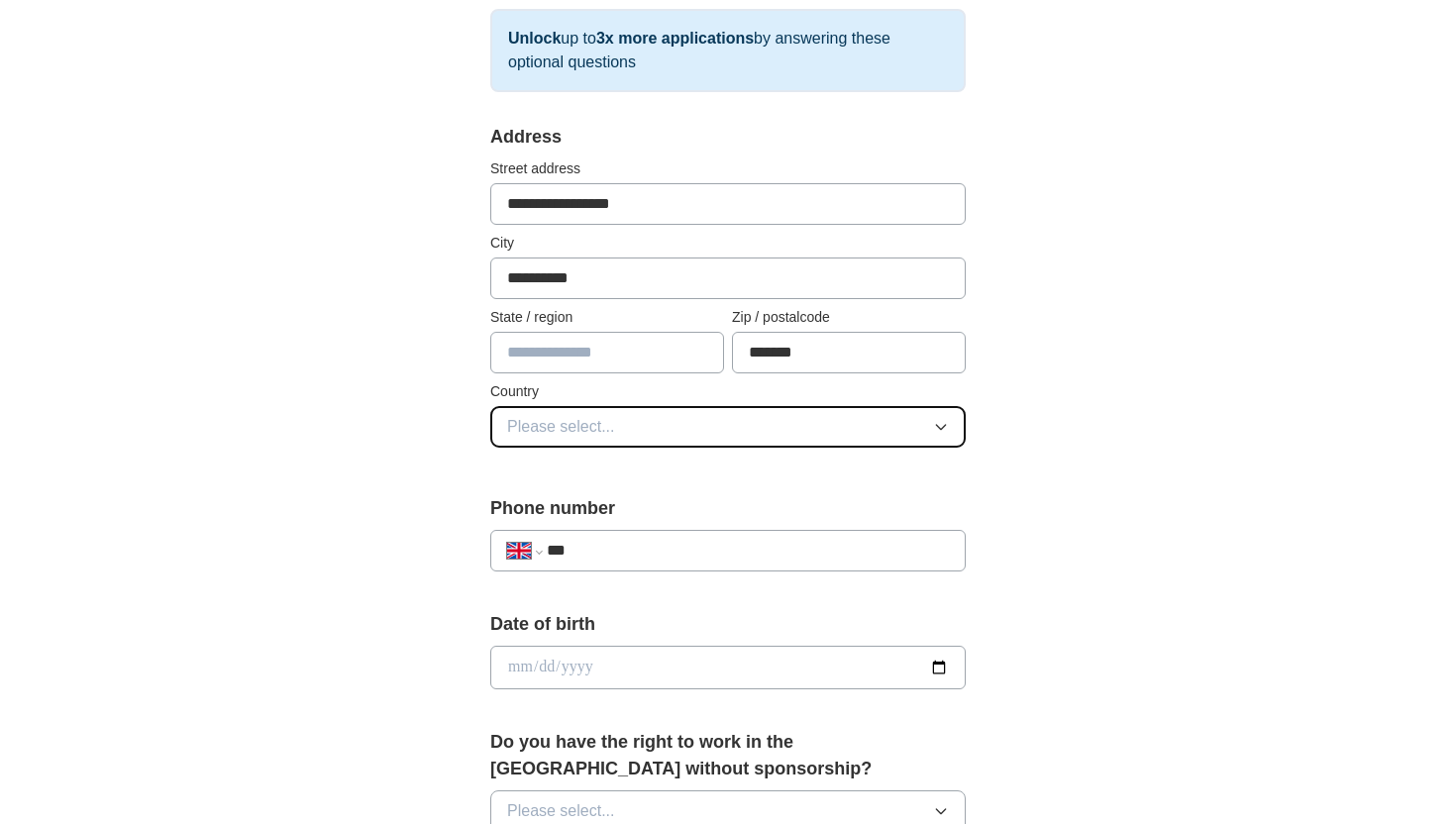click on "Please select..." at bounding box center [728, 427] 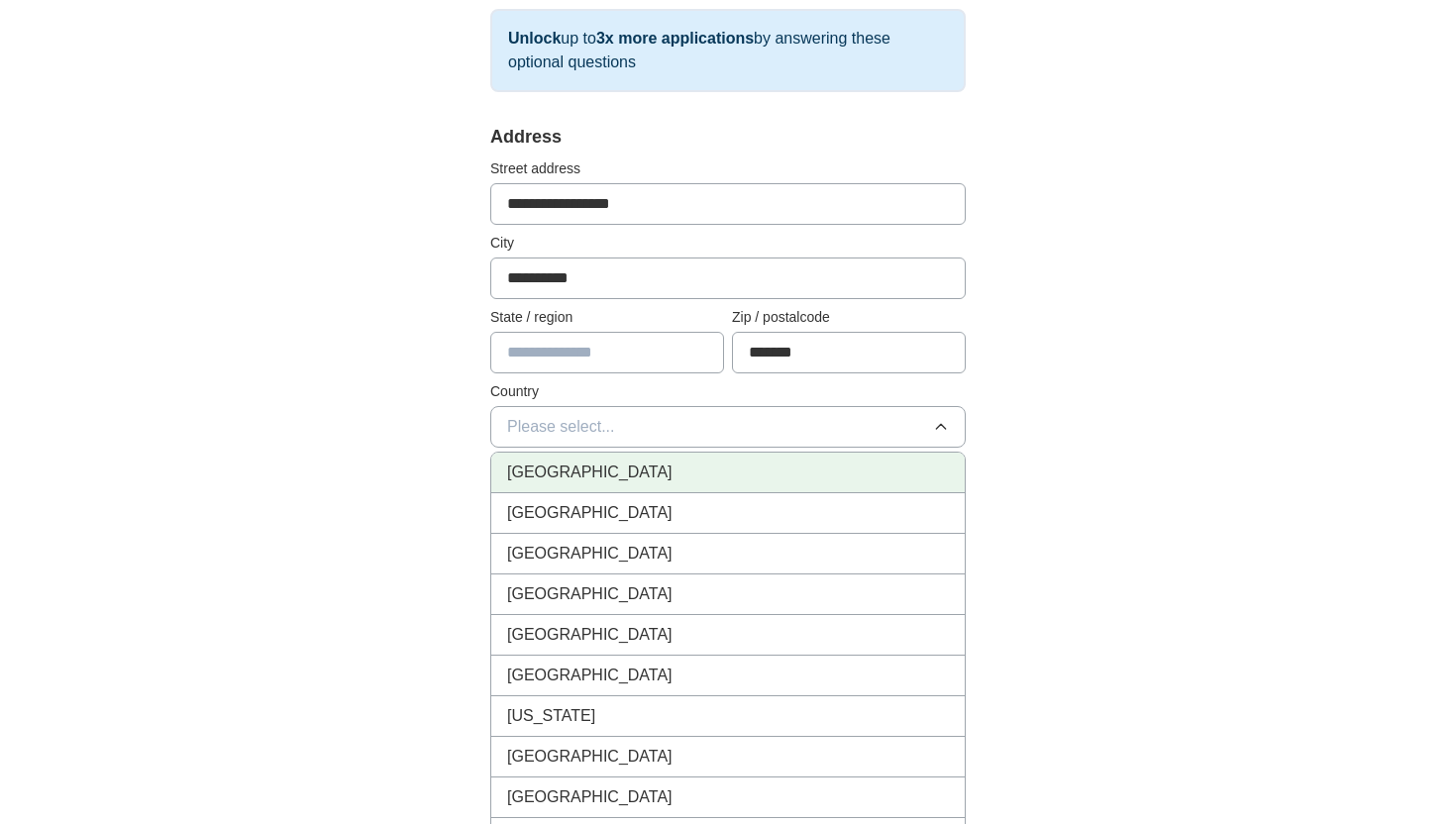 click on "[GEOGRAPHIC_DATA]" at bounding box center (728, 472) 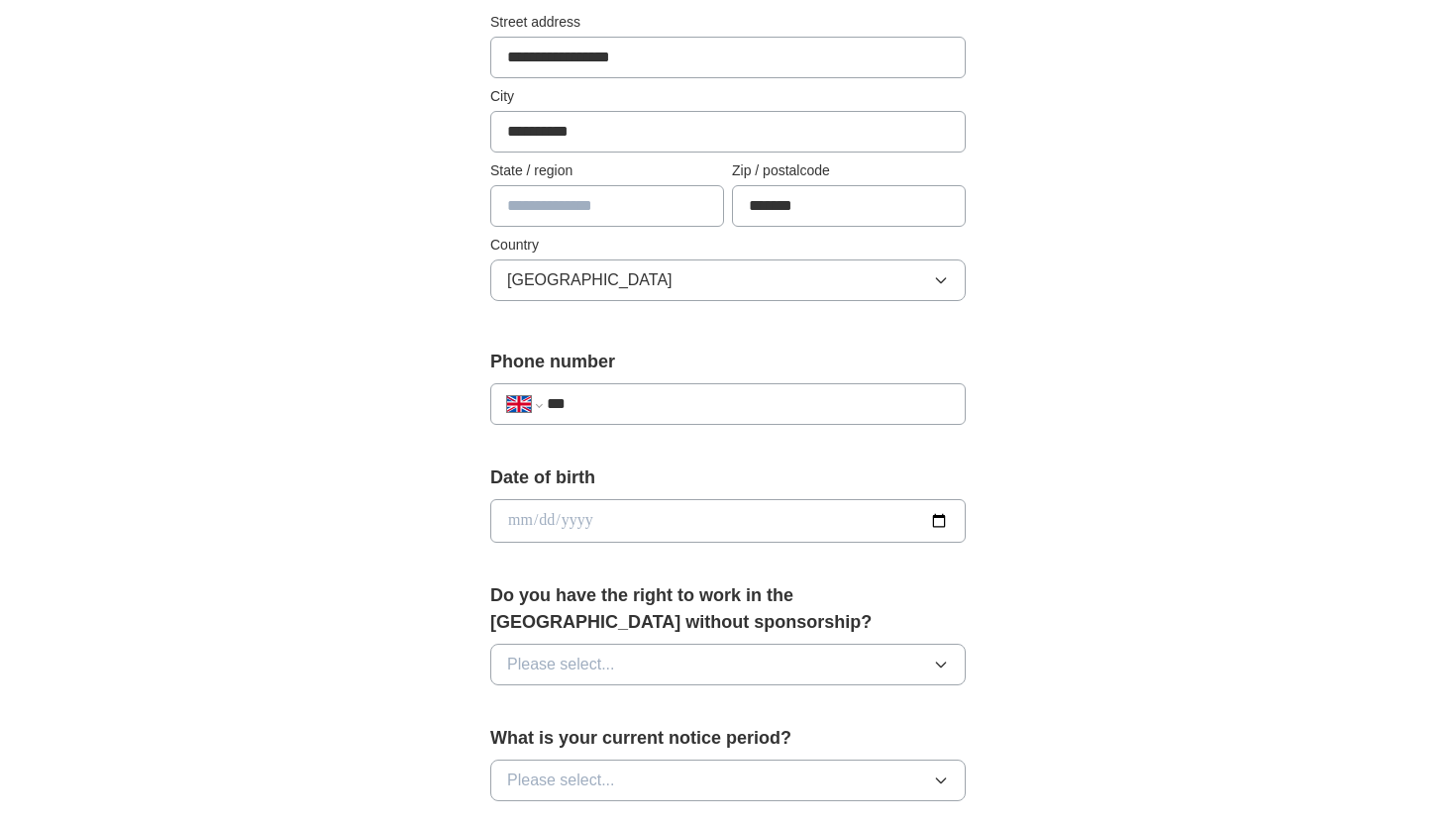 scroll, scrollTop: 471, scrollLeft: 0, axis: vertical 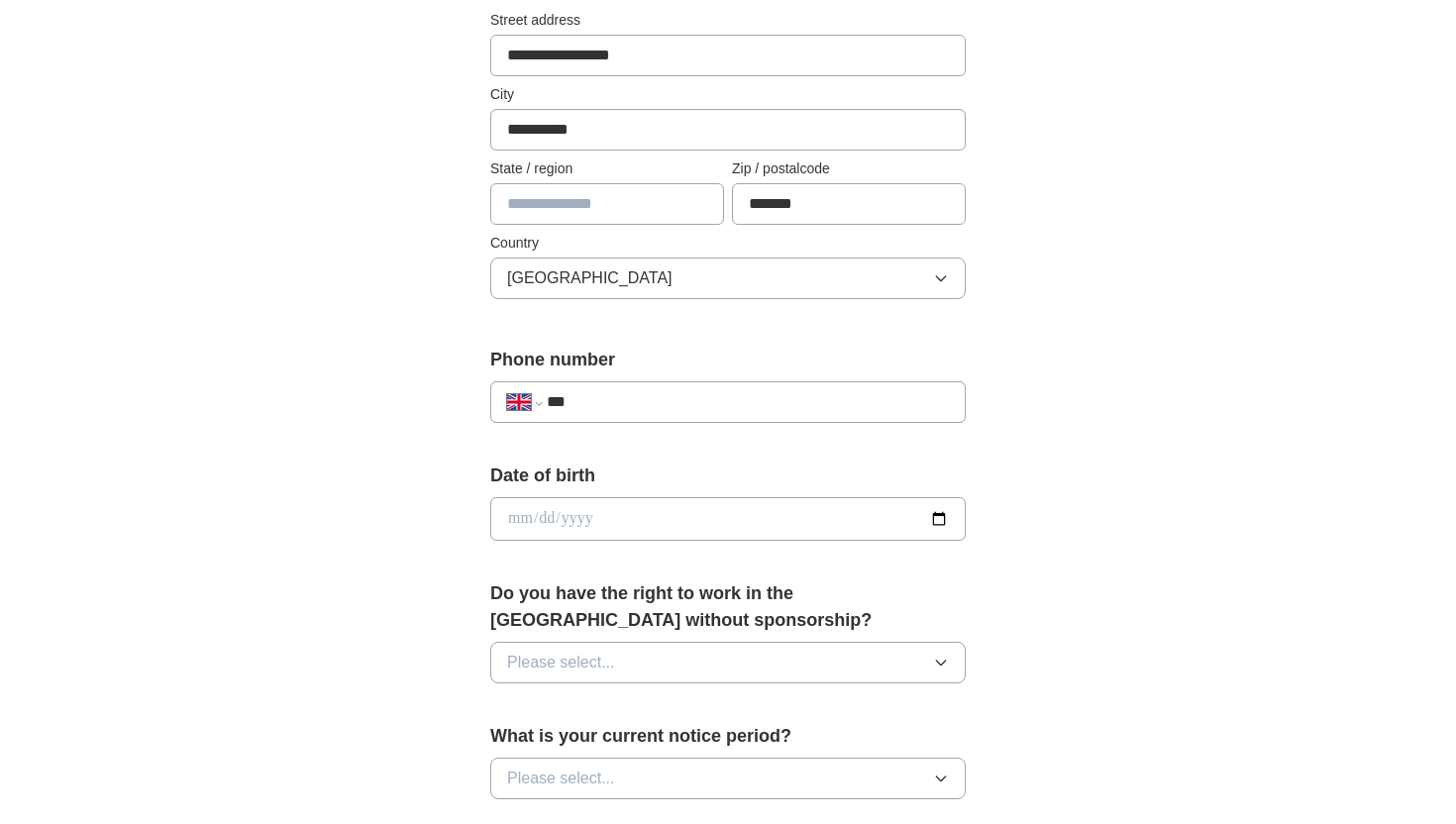 click on "**********" at bounding box center [728, 392] 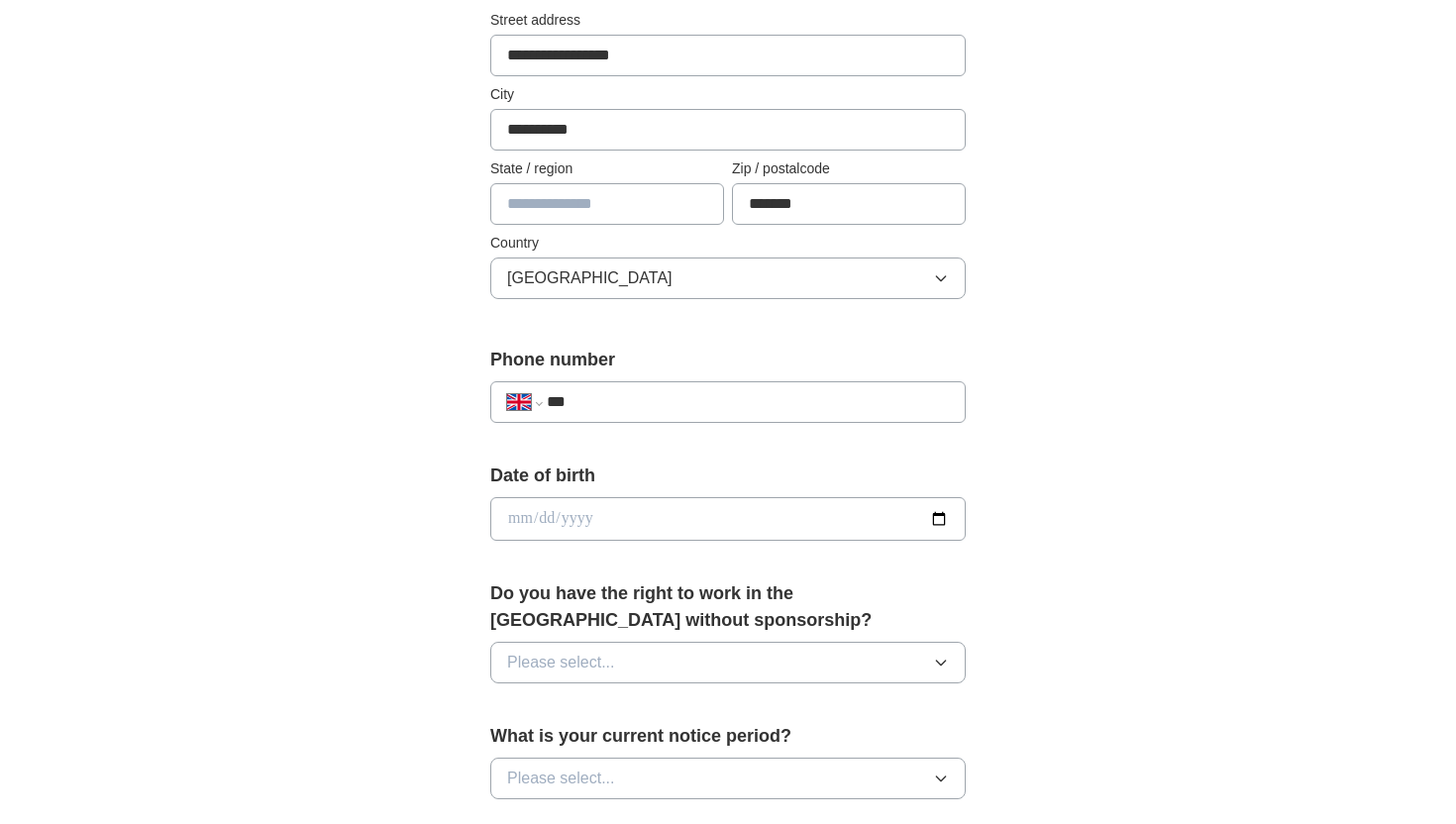 type on "**********" 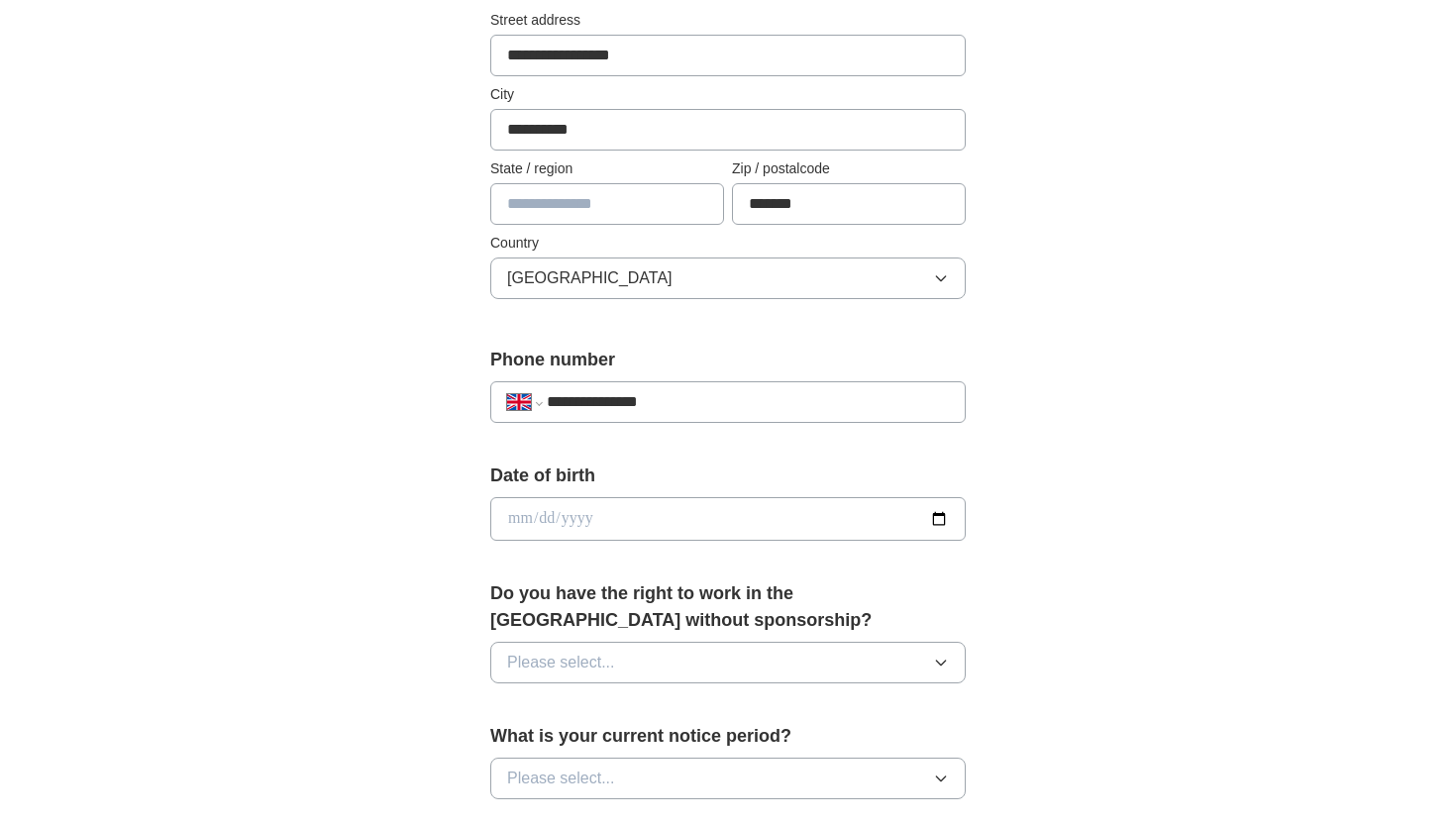 click at bounding box center (728, 519) 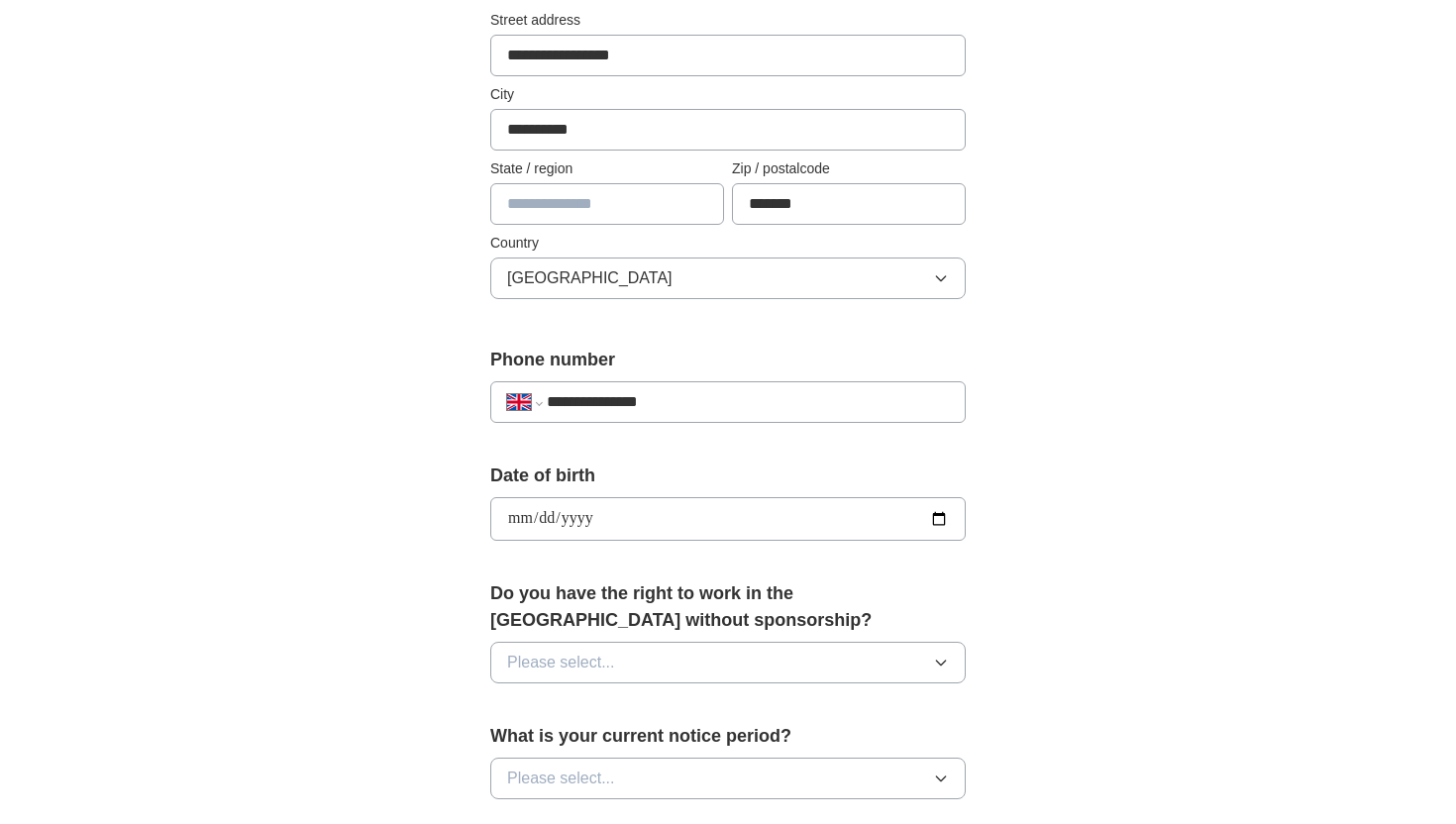 type on "**********" 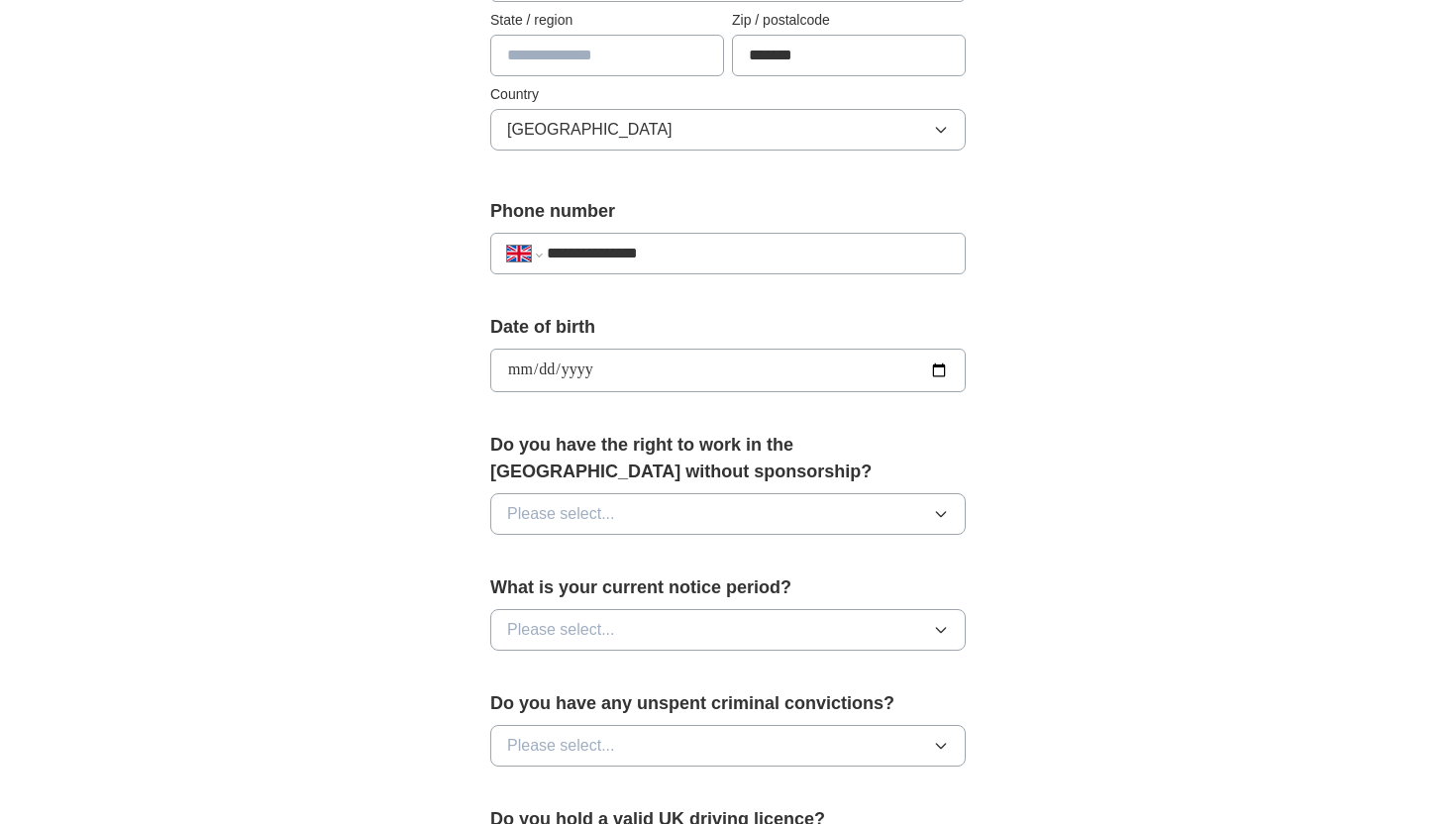 scroll, scrollTop: 629, scrollLeft: 0, axis: vertical 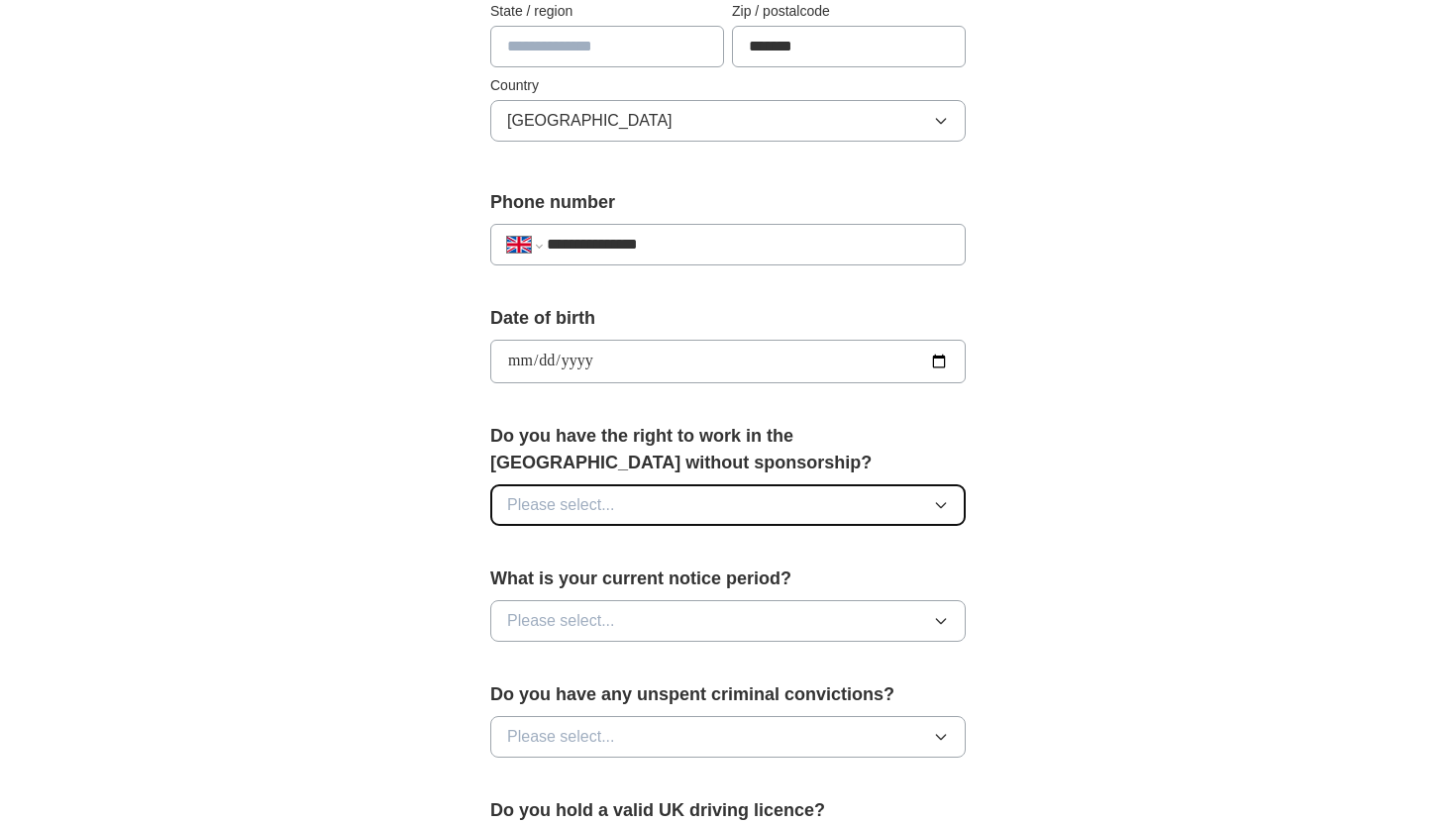 click on "Please select..." at bounding box center (728, 505) 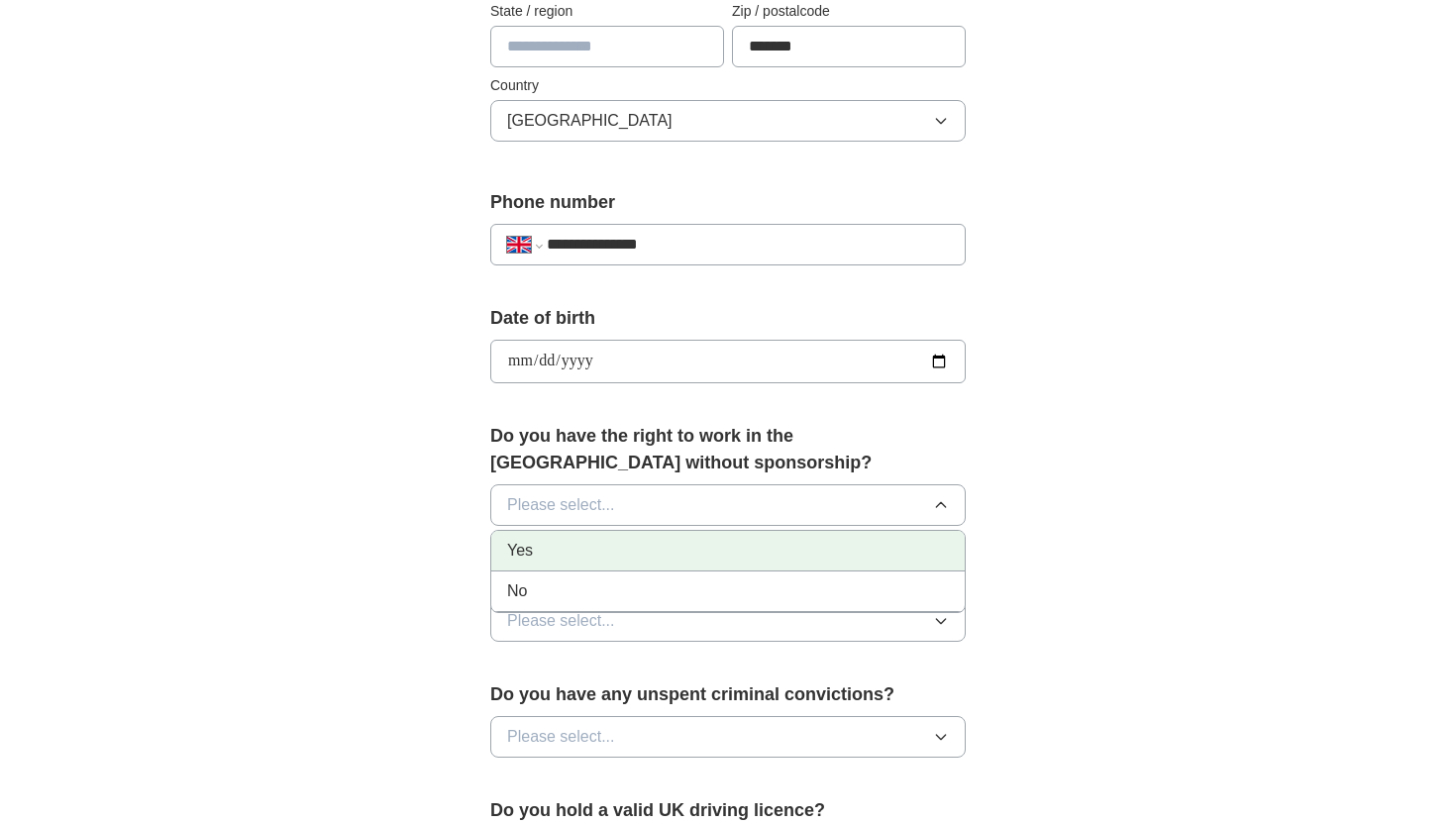 click on "Yes" at bounding box center [728, 551] 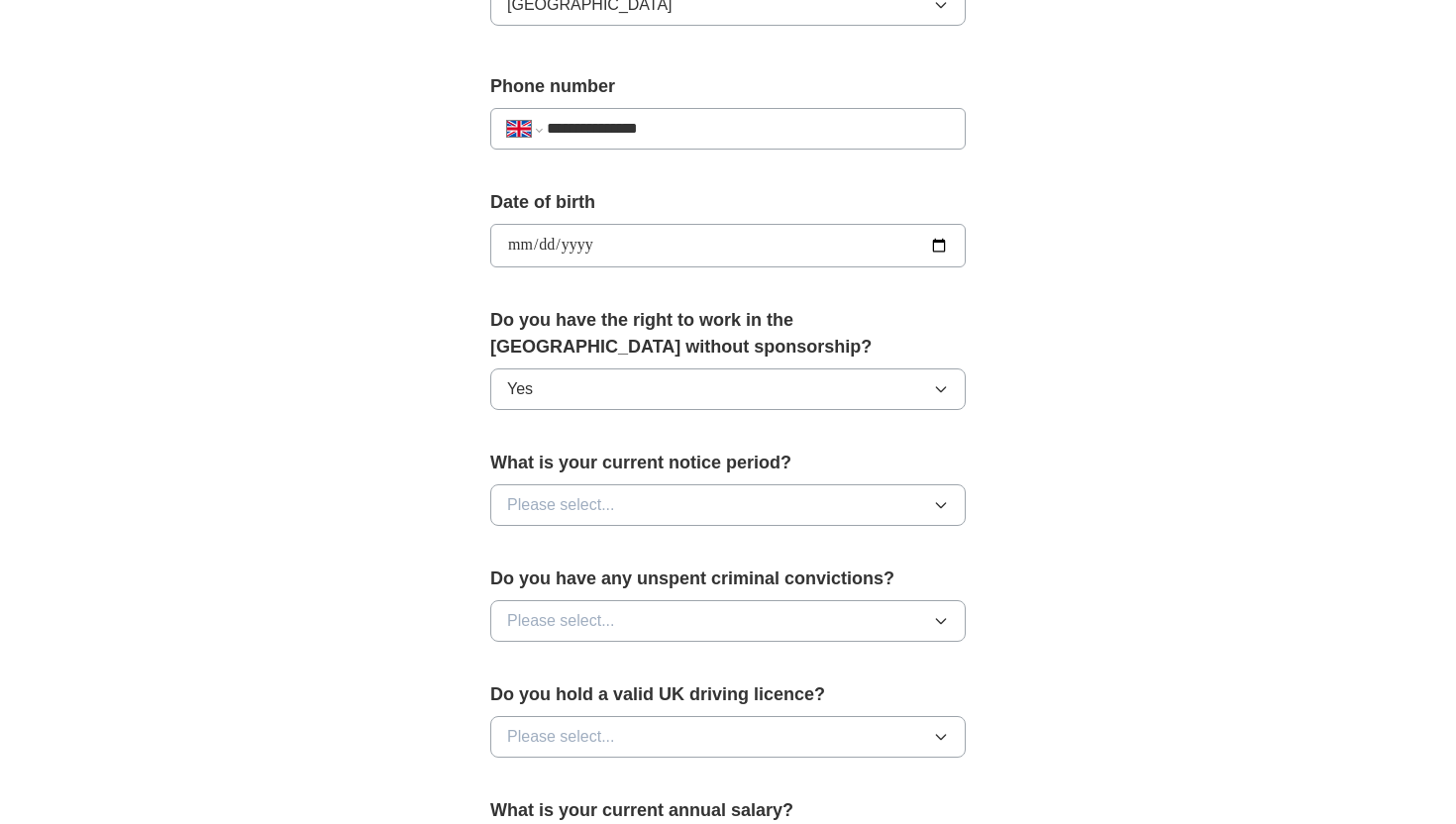 scroll, scrollTop: 753, scrollLeft: 0, axis: vertical 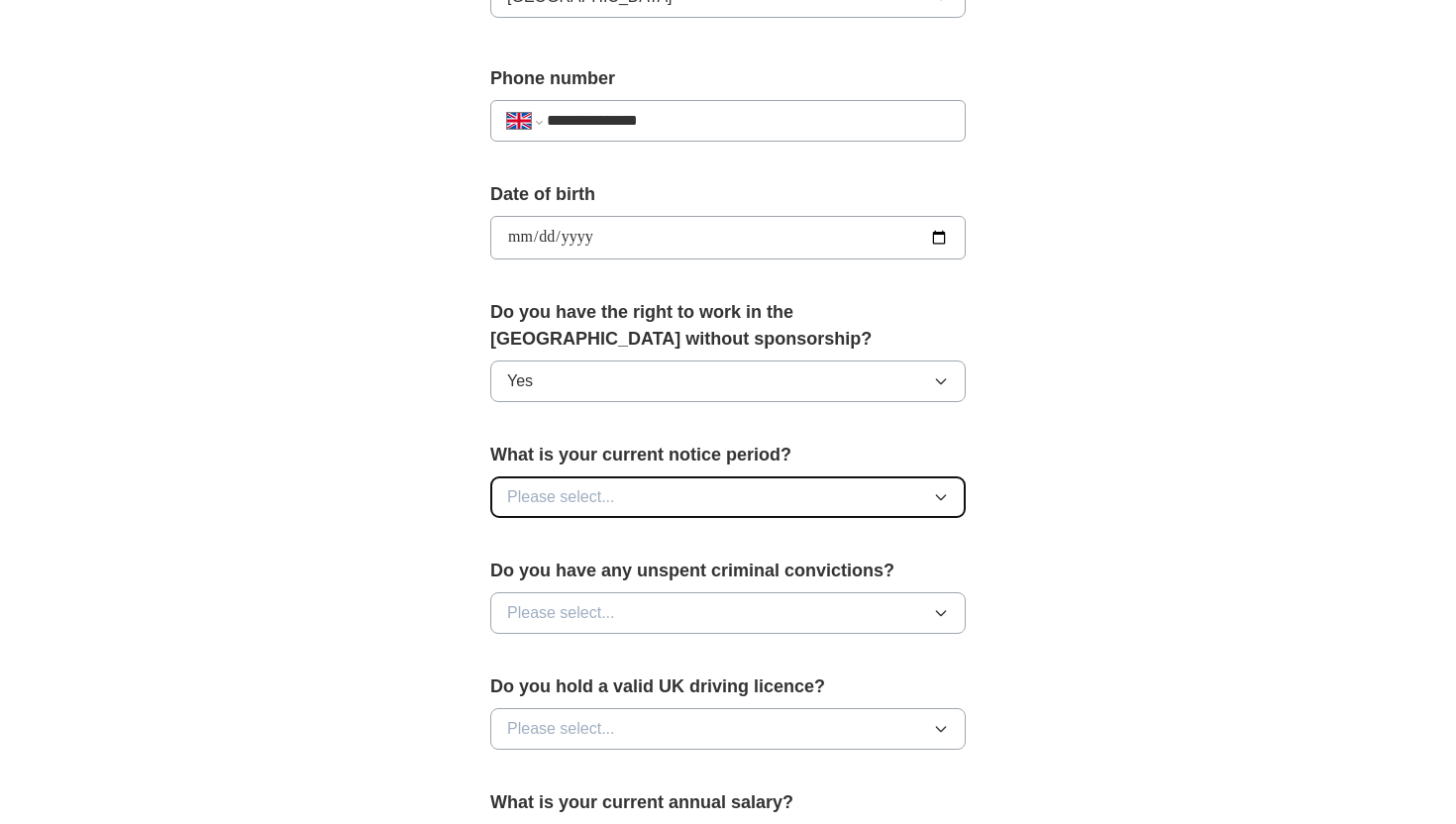 click on "Please select..." at bounding box center [561, 497] 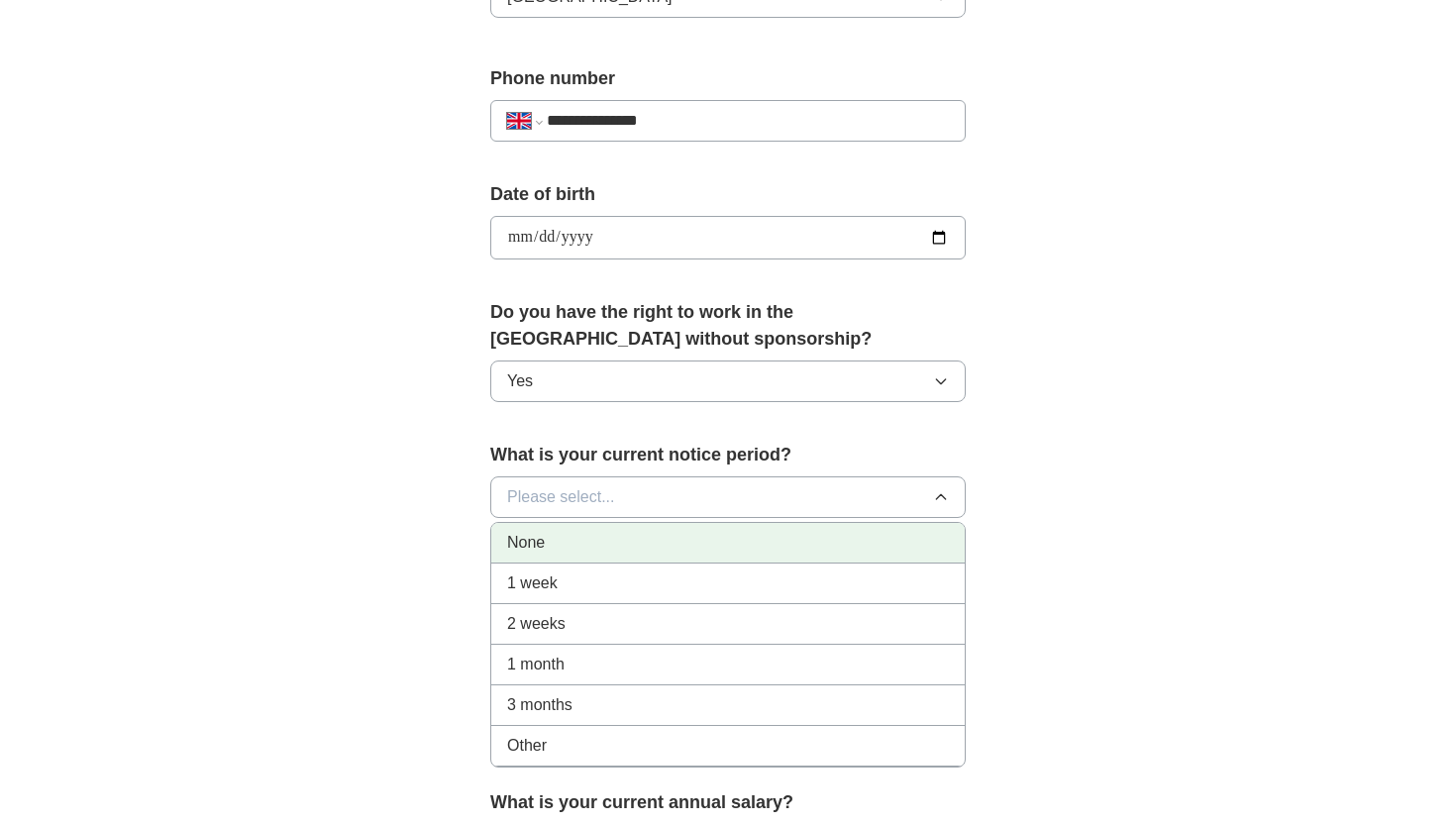 click on "None" at bounding box center (728, 543) 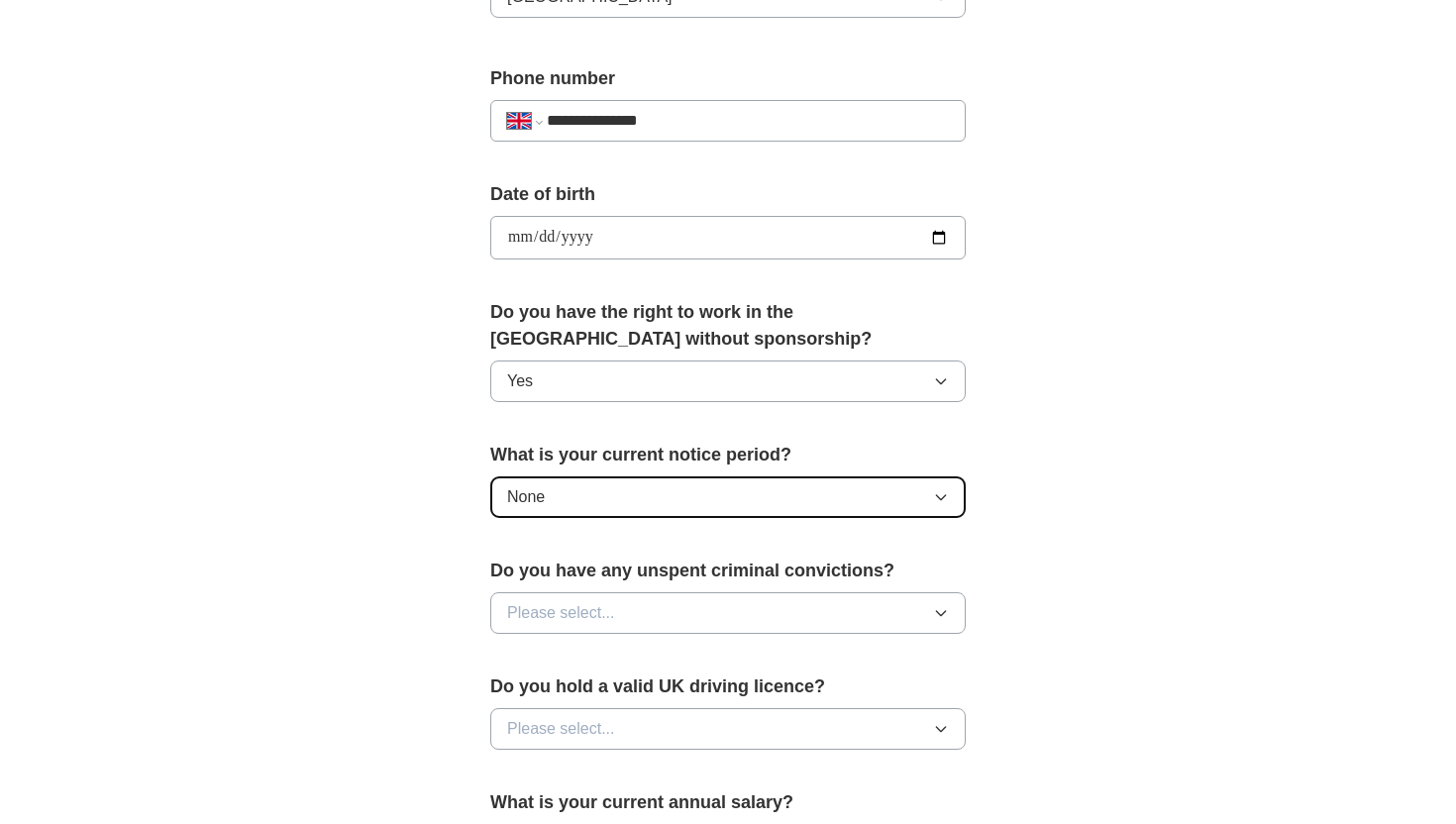 click on "None" at bounding box center [728, 497] 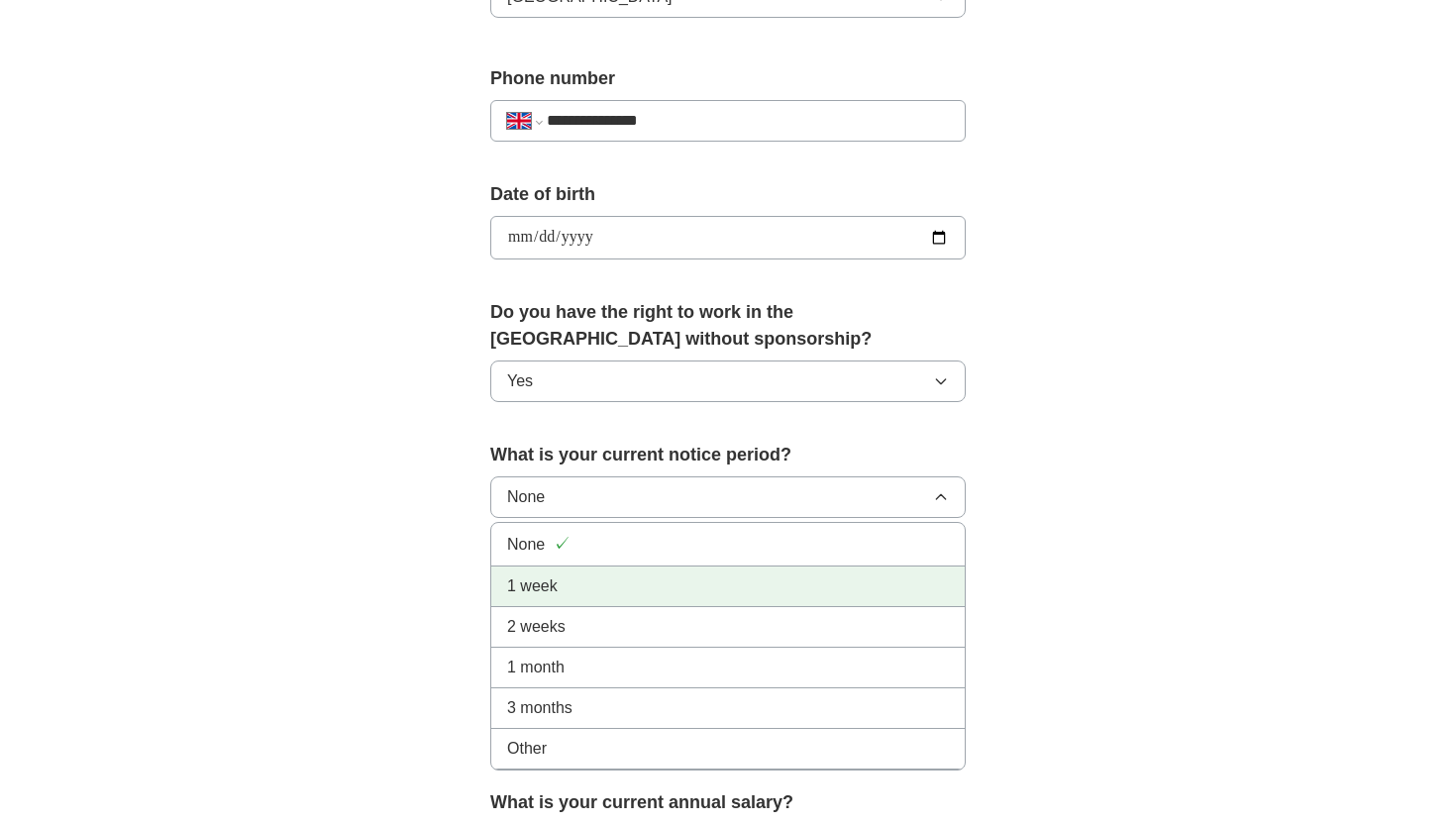 click on "1 week" at bounding box center (728, 586) 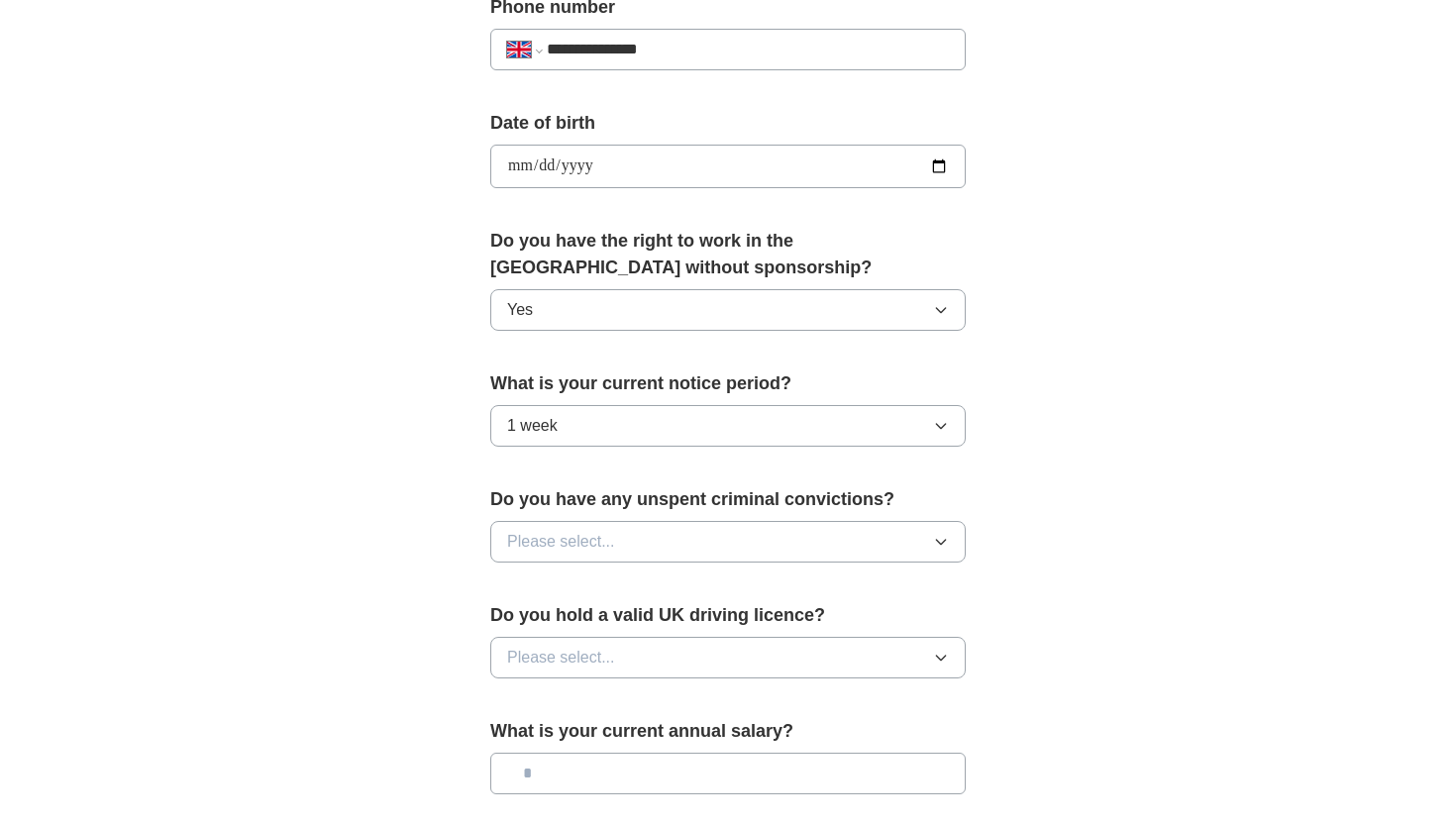 scroll, scrollTop: 834, scrollLeft: 0, axis: vertical 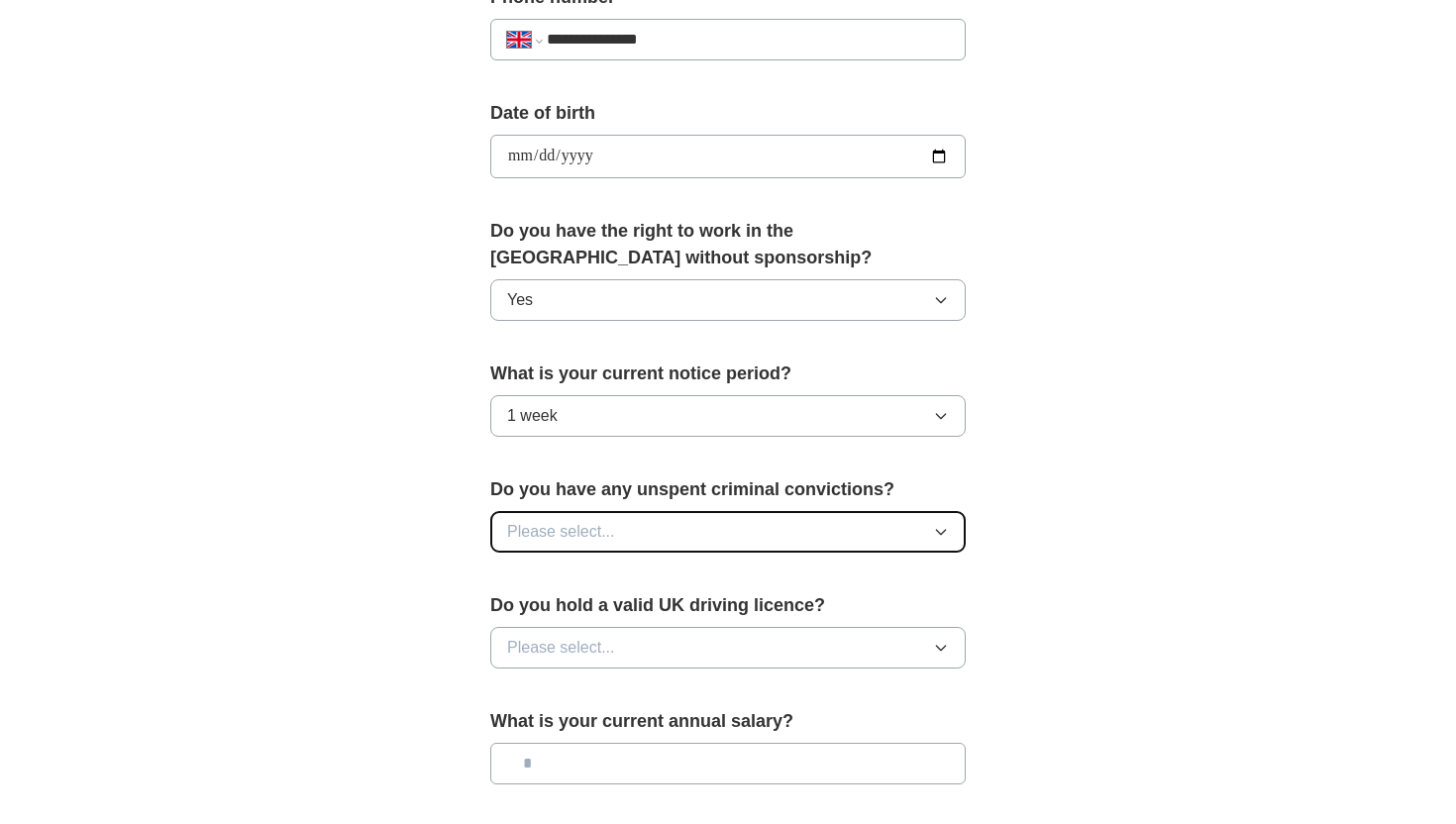 click on "Please select..." at bounding box center (561, 532) 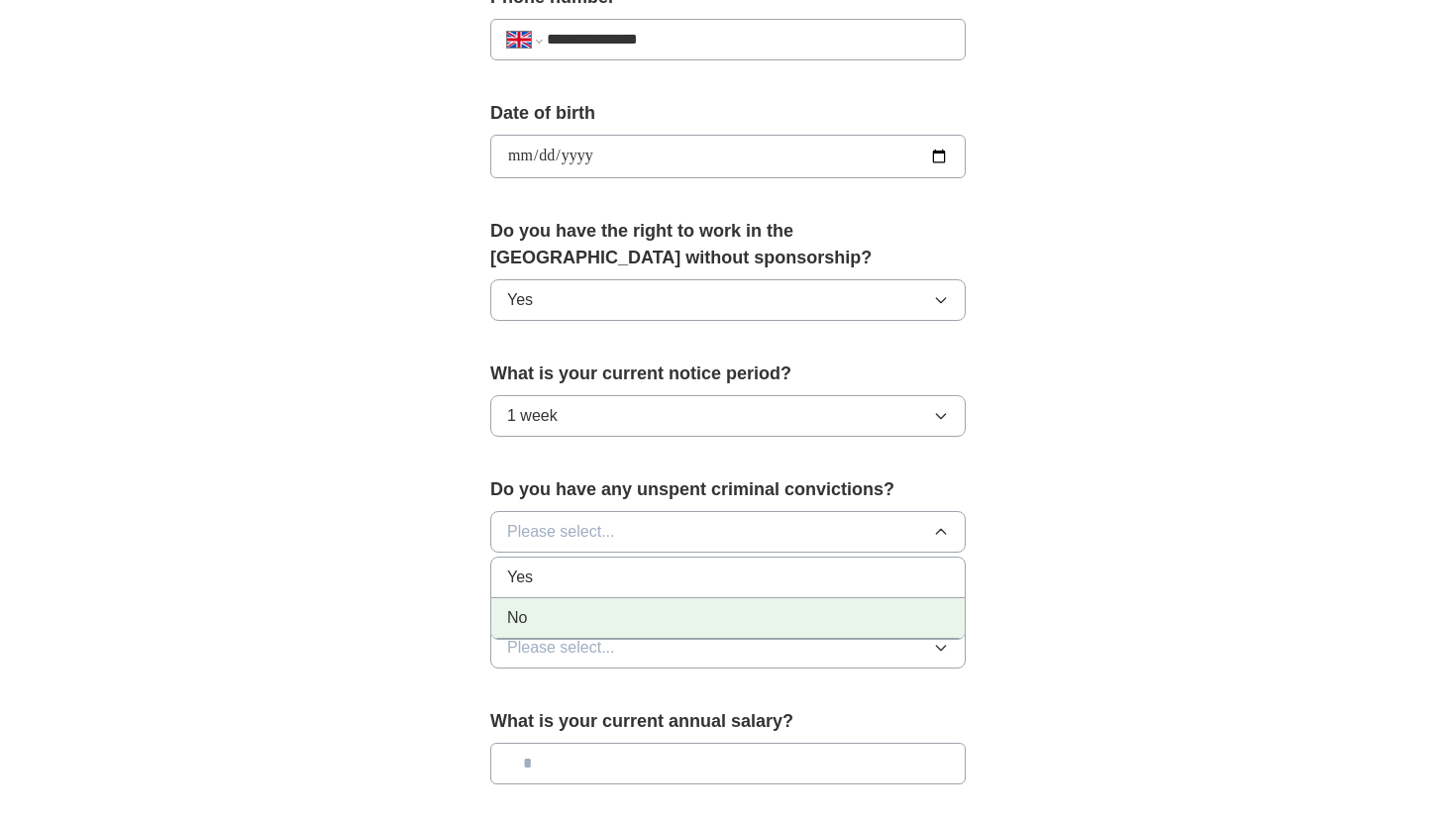 click on "No" at bounding box center (728, 618) 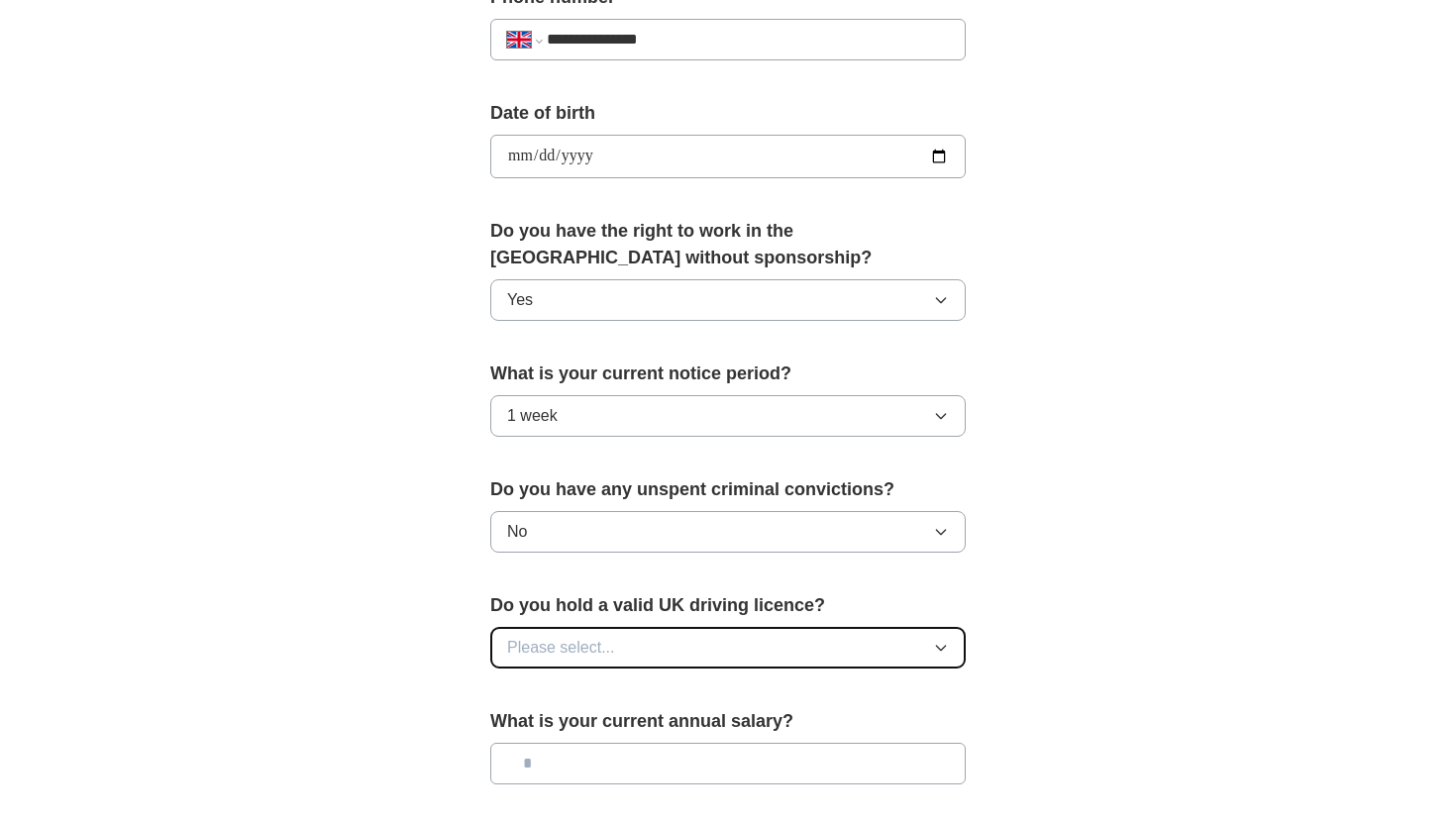 click on "Please select..." at bounding box center [728, 648] 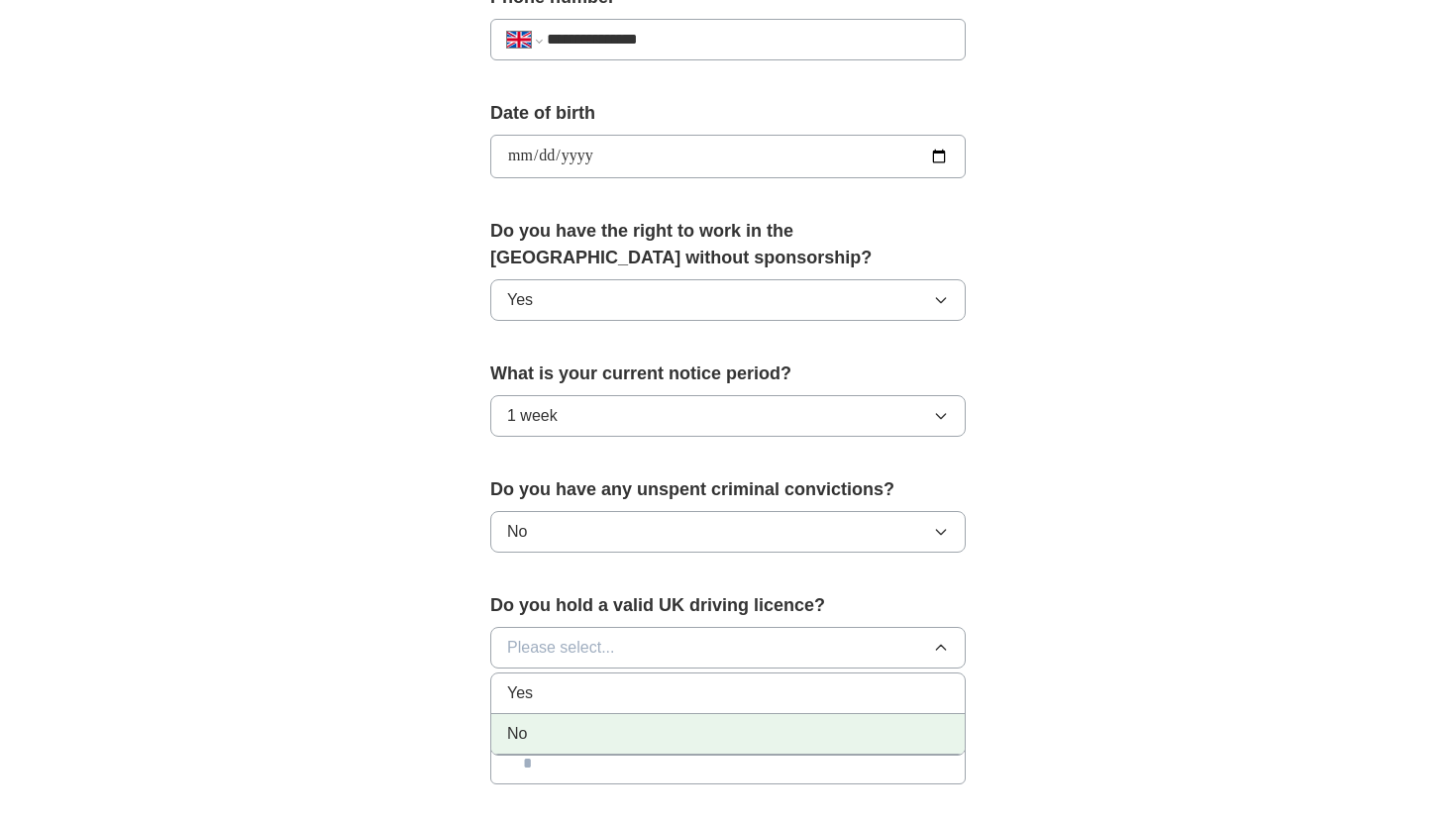 click on "No" at bounding box center [728, 734] 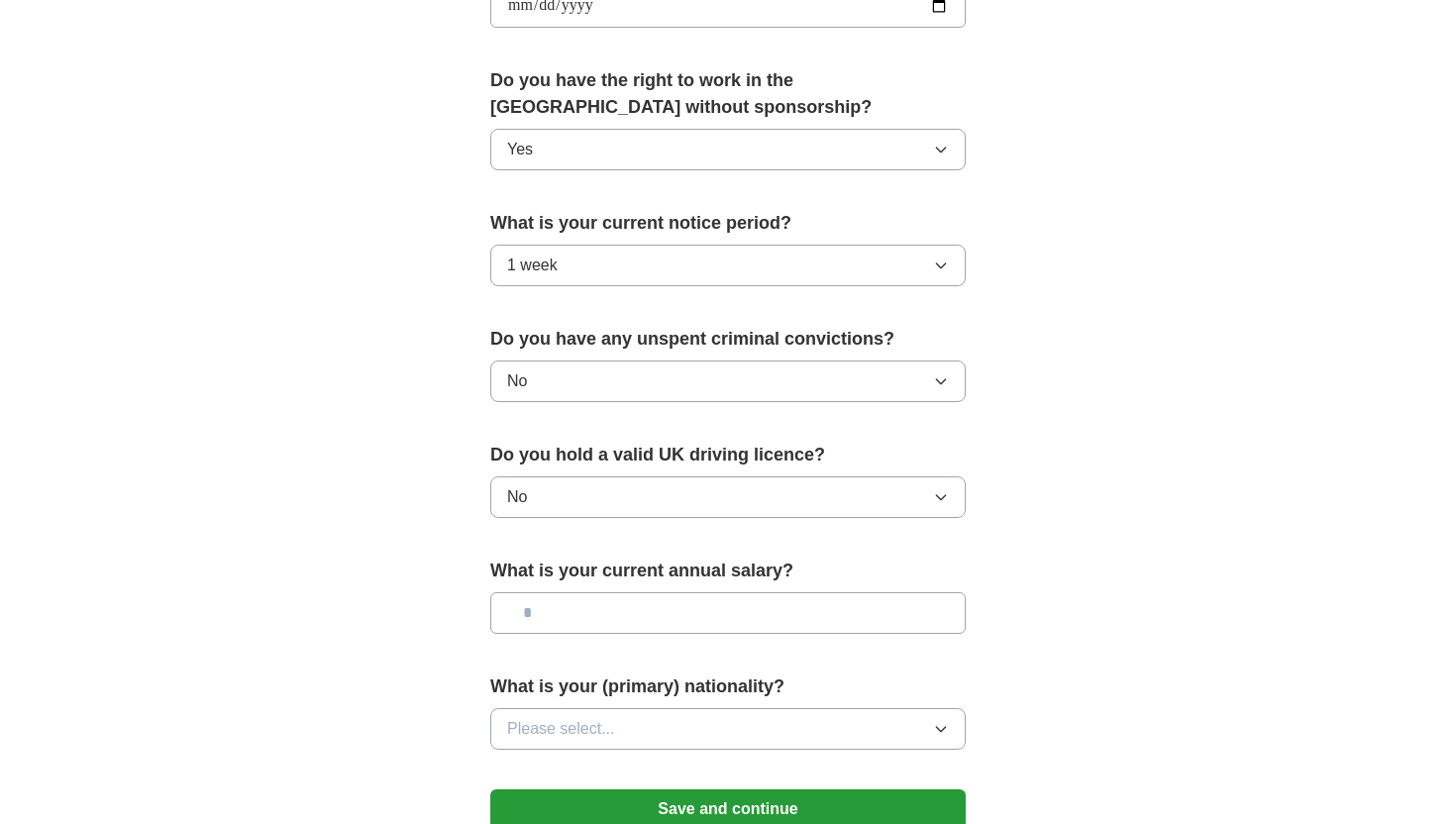 scroll, scrollTop: 1012, scrollLeft: 0, axis: vertical 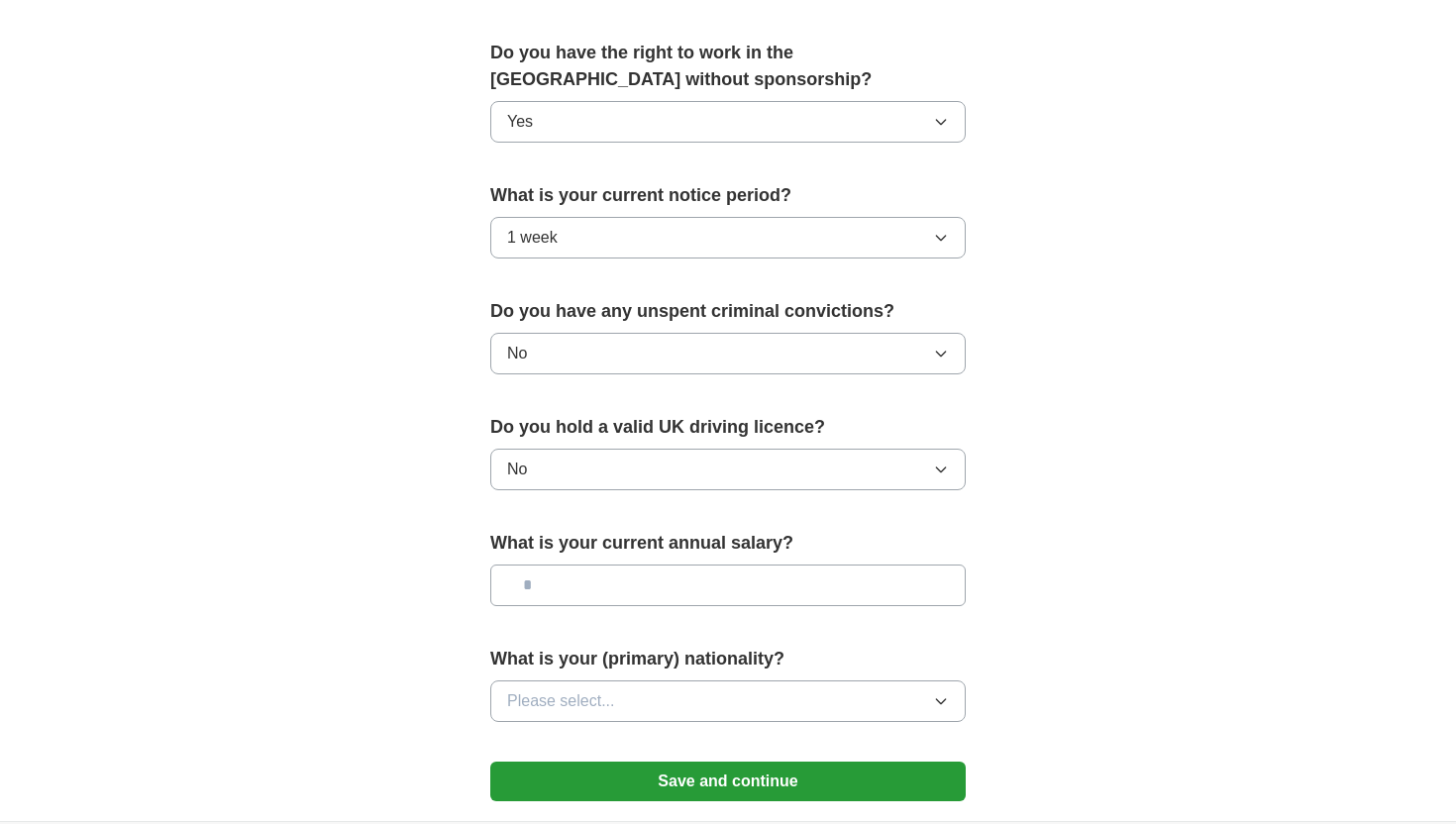 click at bounding box center (728, 585) 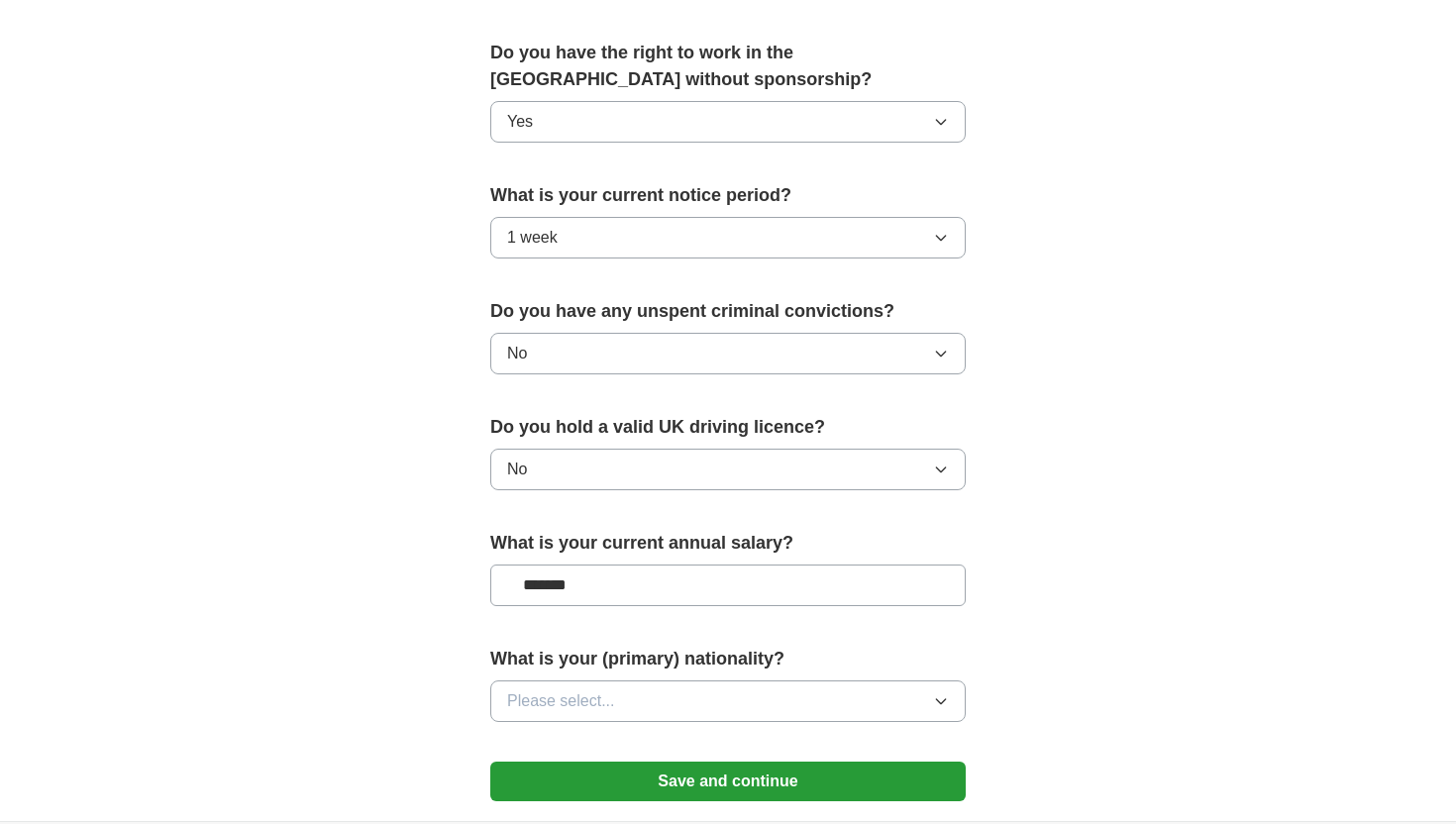 type on "*******" 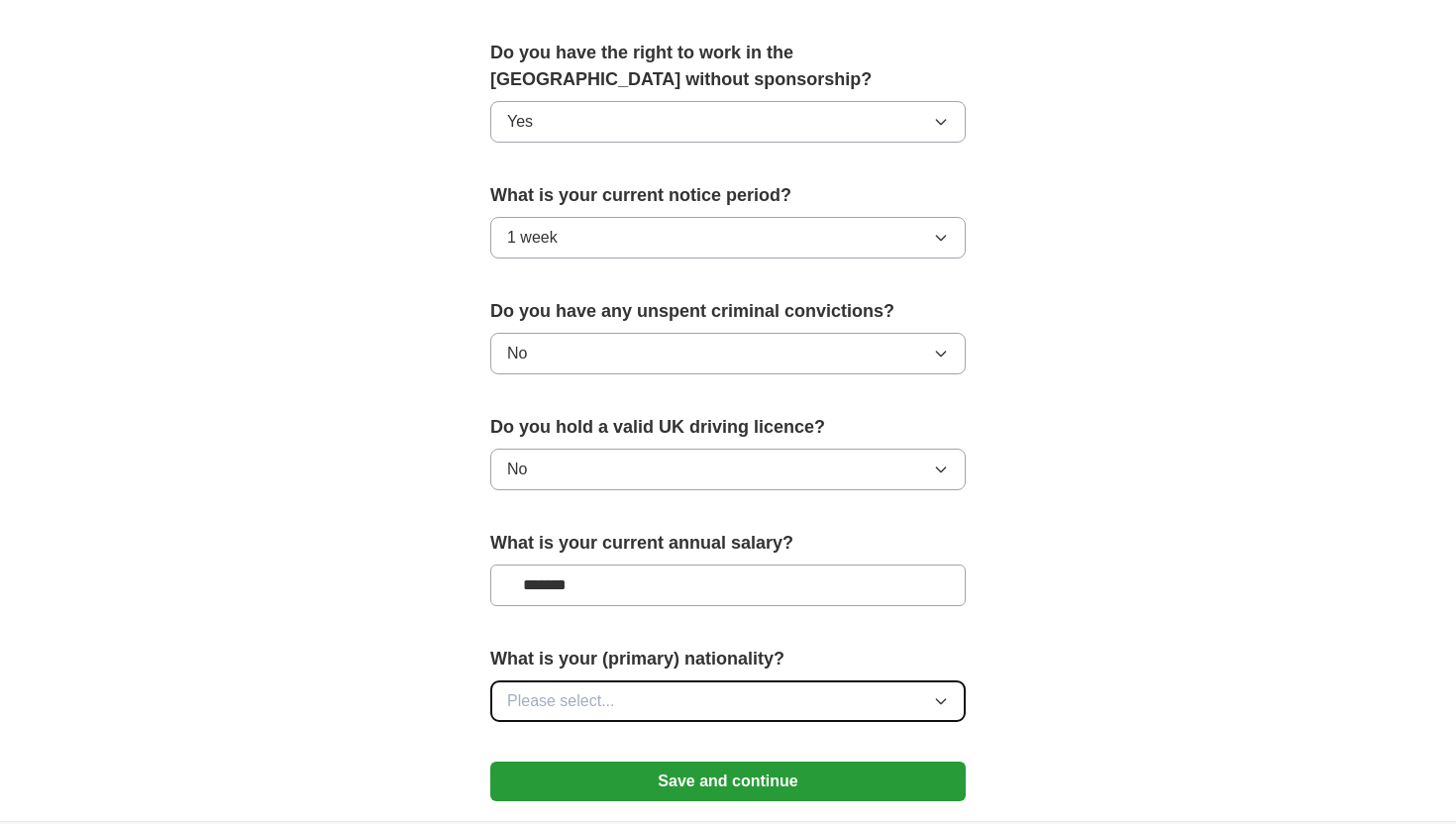 click on "Please select..." at bounding box center [728, 701] 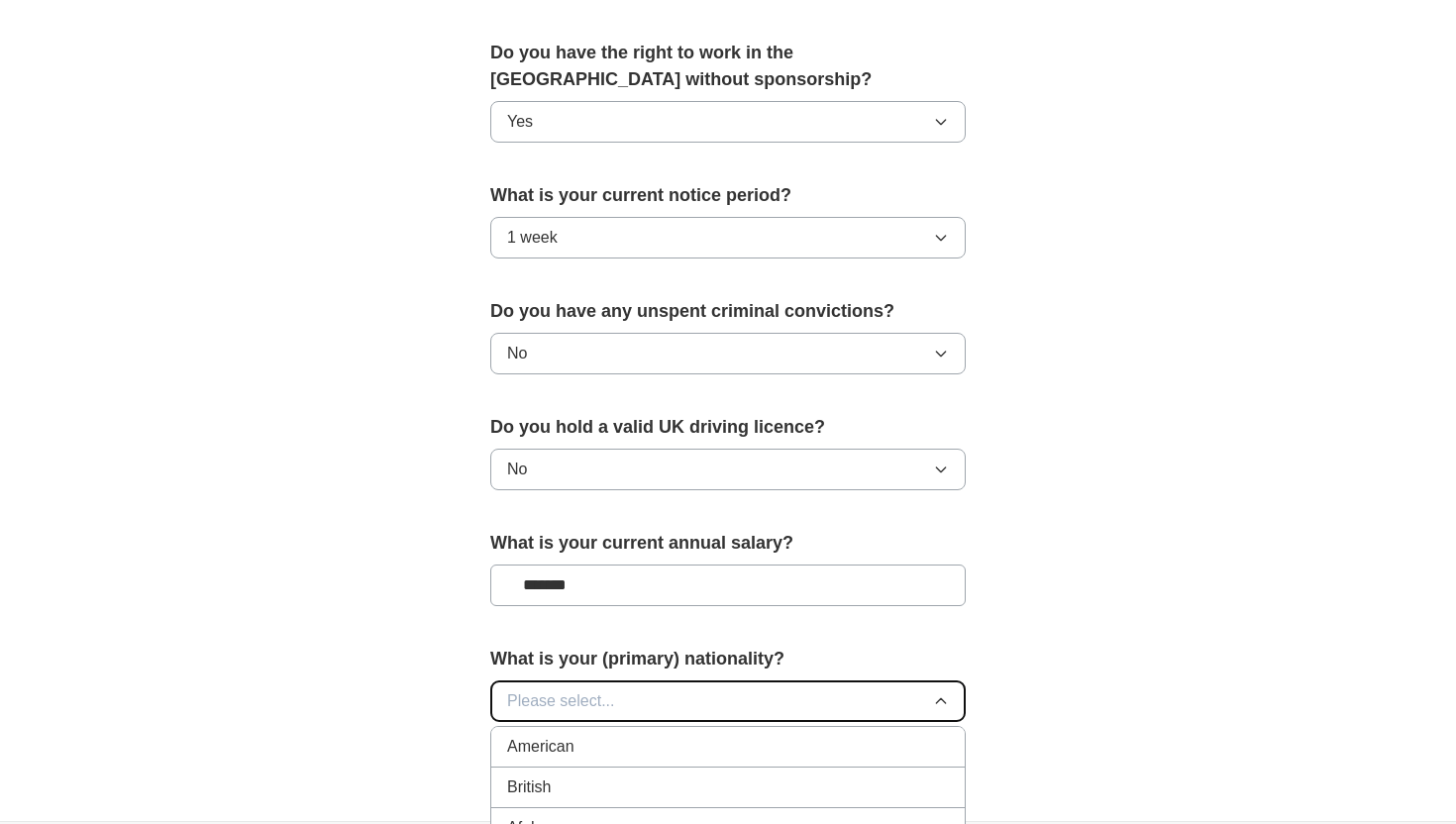 type 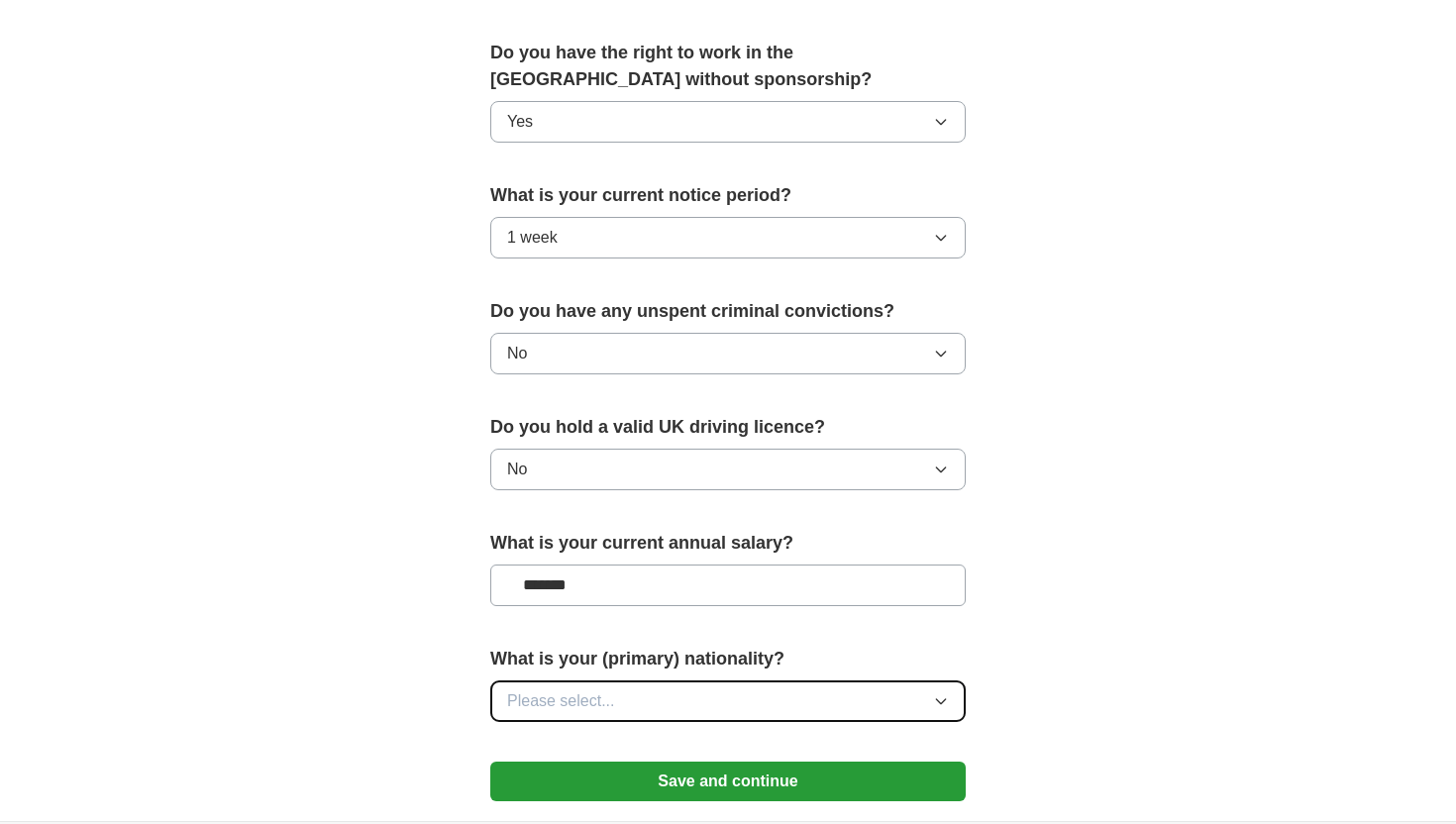 click on "Please select..." at bounding box center [728, 701] 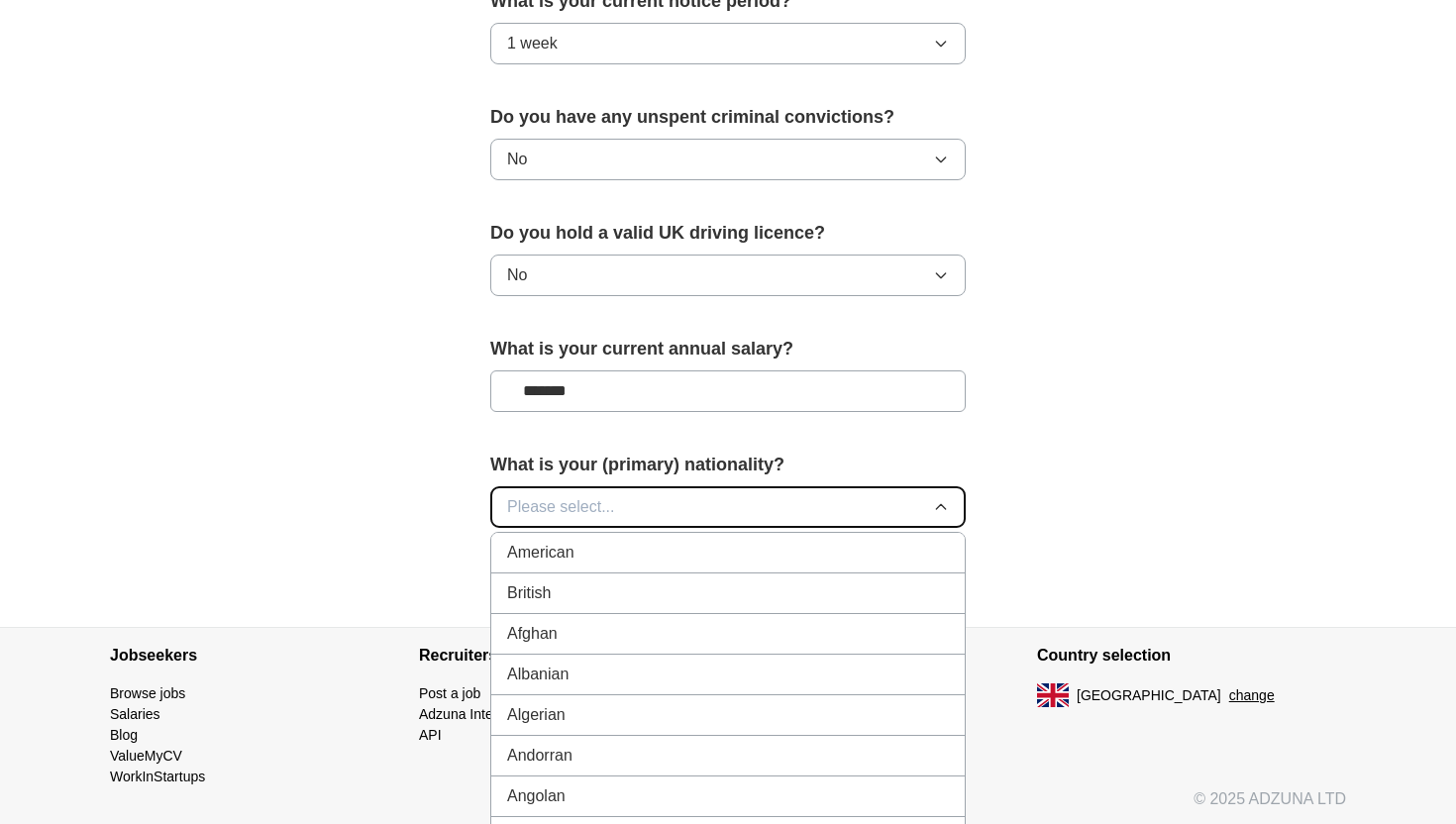 scroll, scrollTop: 1210, scrollLeft: 0, axis: vertical 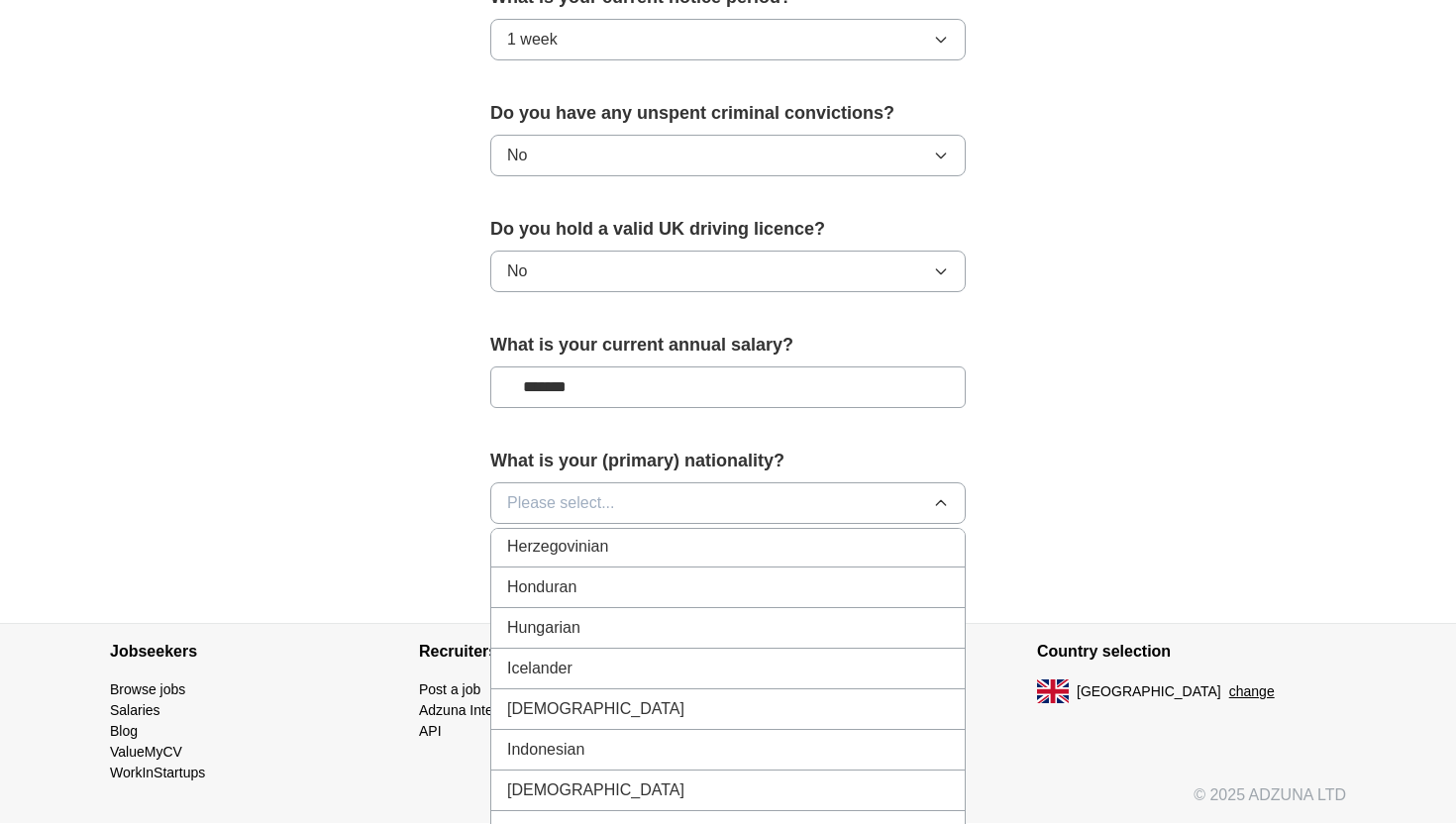 click on "Indian" at bounding box center [728, 709] 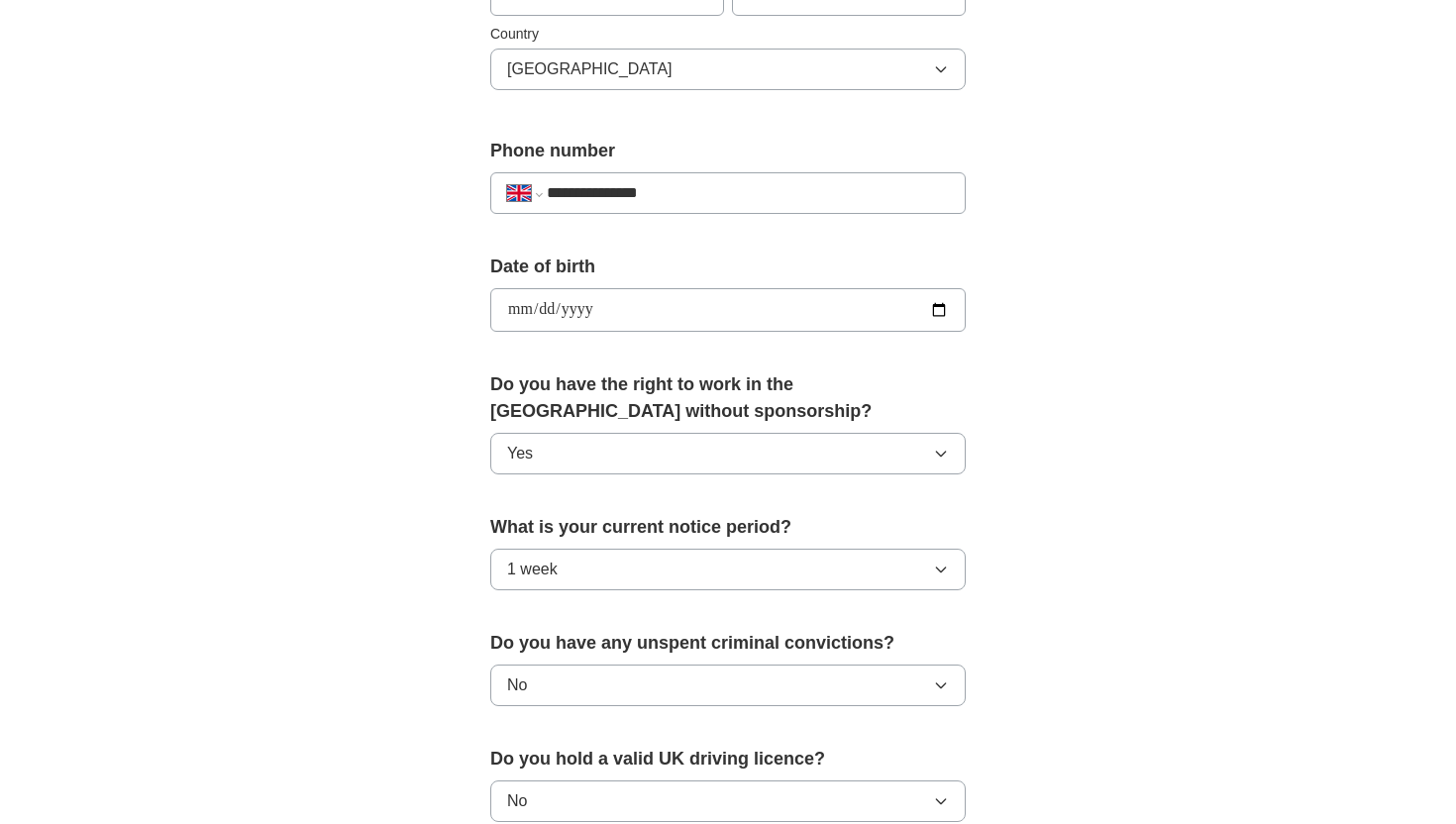 scroll, scrollTop: 657, scrollLeft: 0, axis: vertical 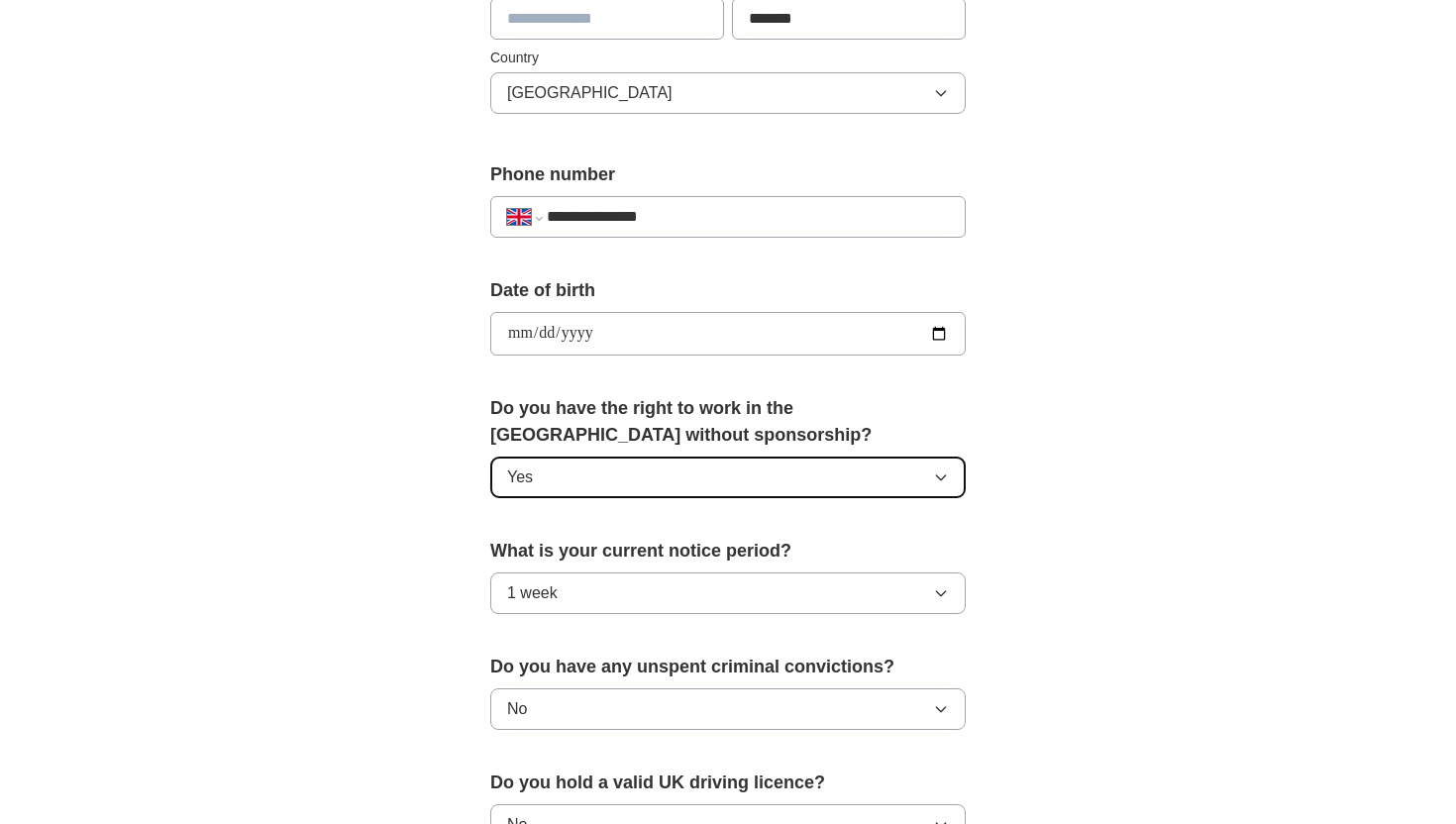 click on "Yes" at bounding box center (728, 477) 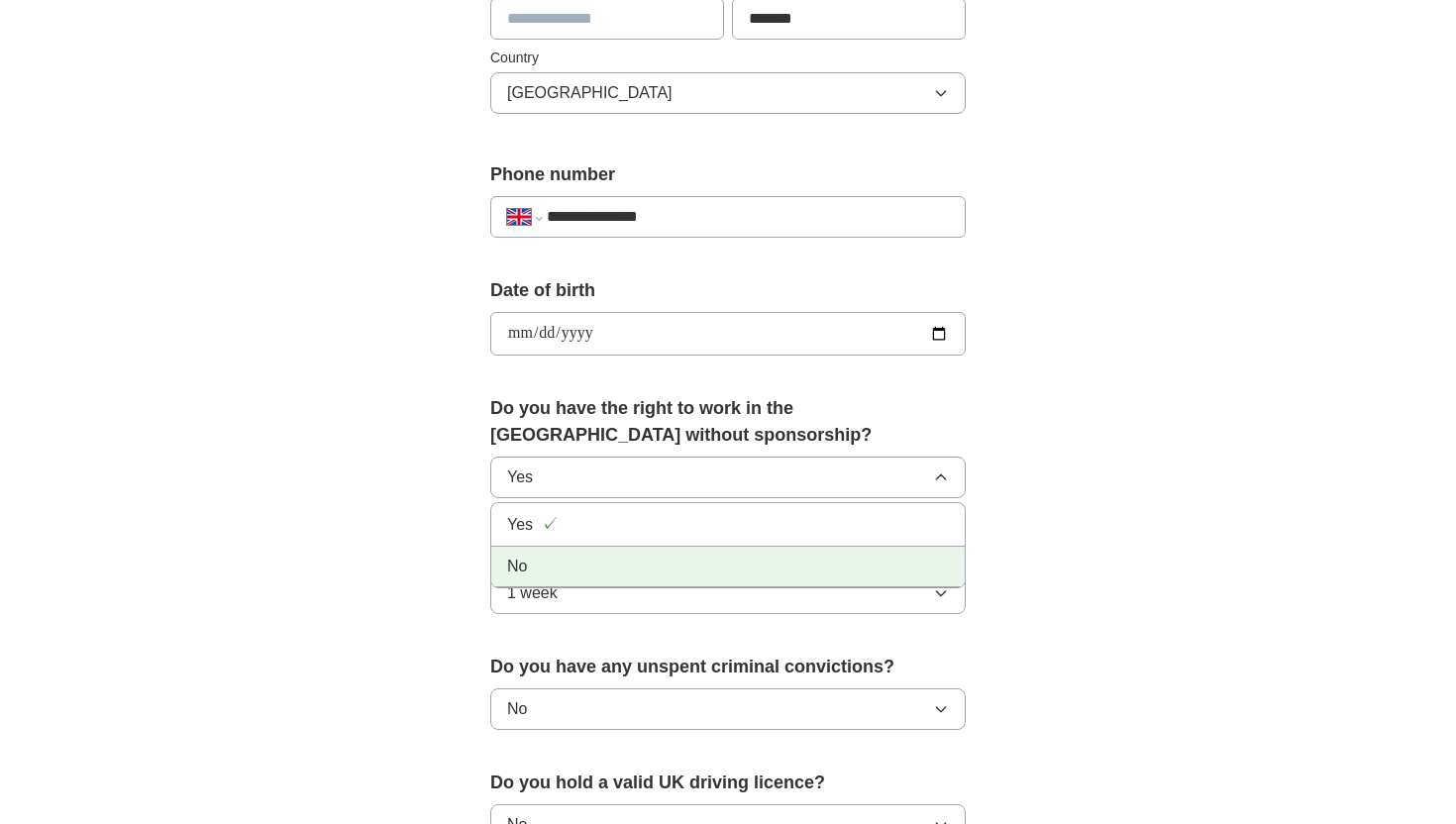 click on "No" at bounding box center [728, 566] 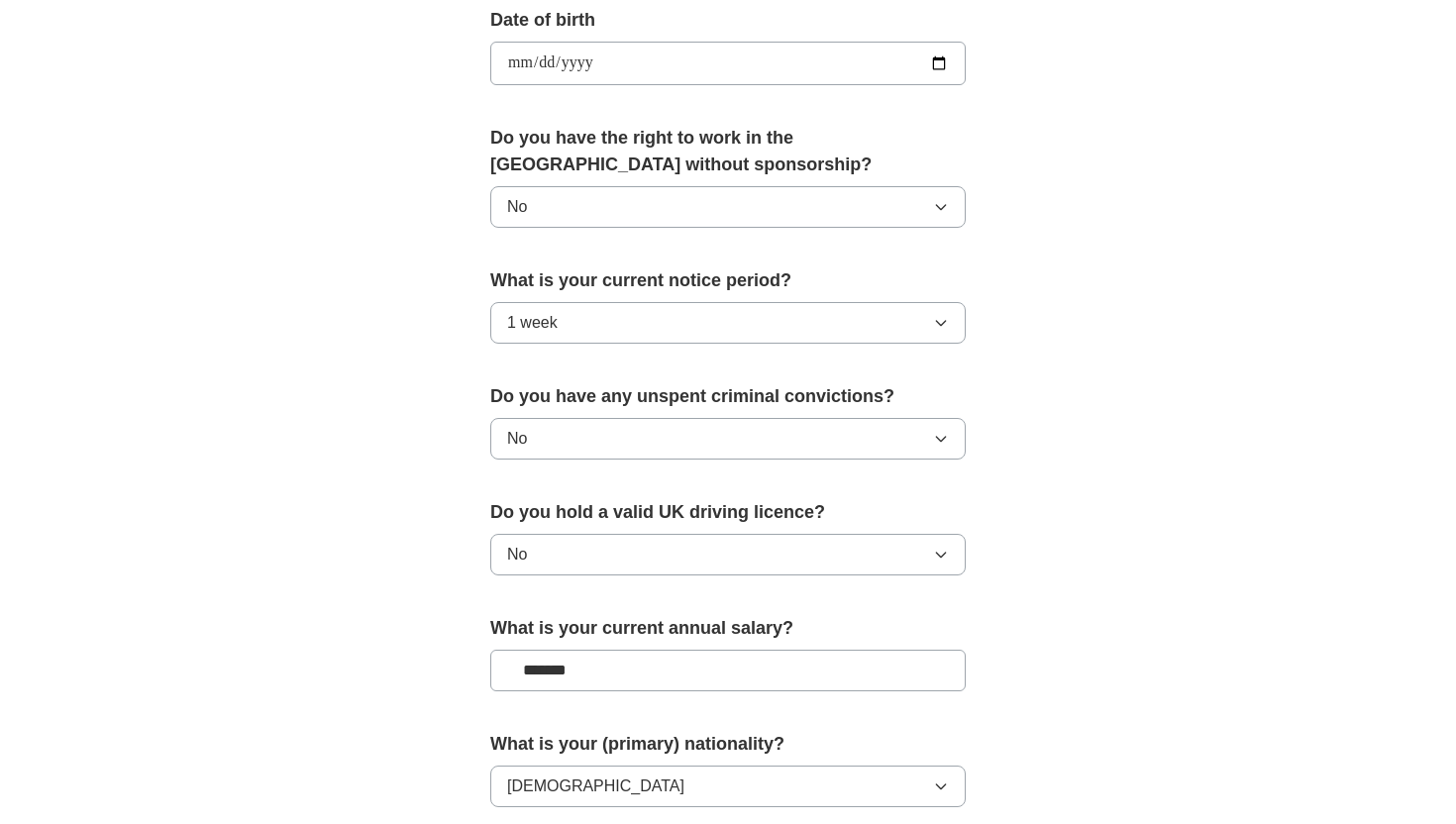 scroll, scrollTop: 1209, scrollLeft: 0, axis: vertical 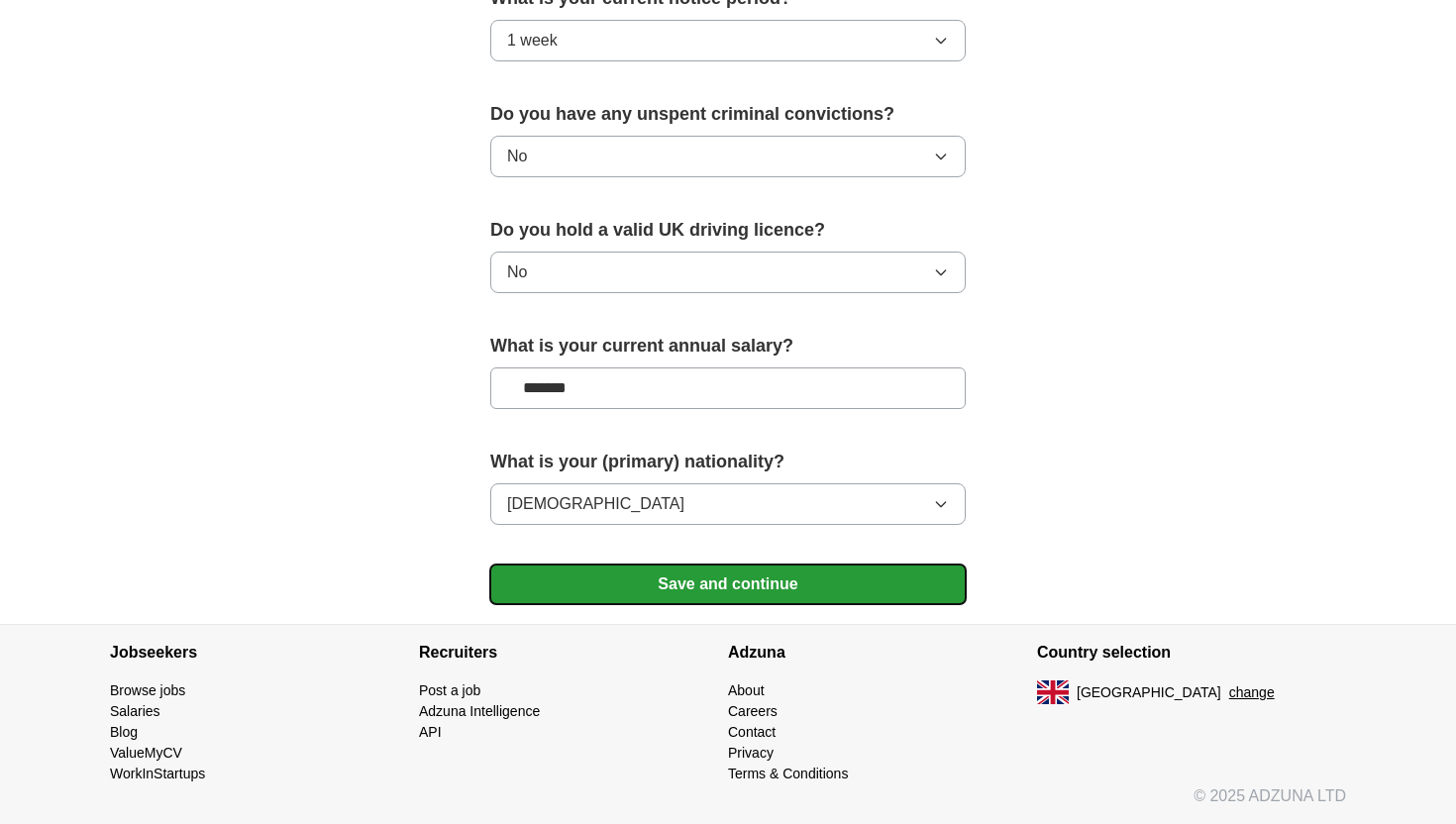 click on "Save and continue" at bounding box center [728, 584] 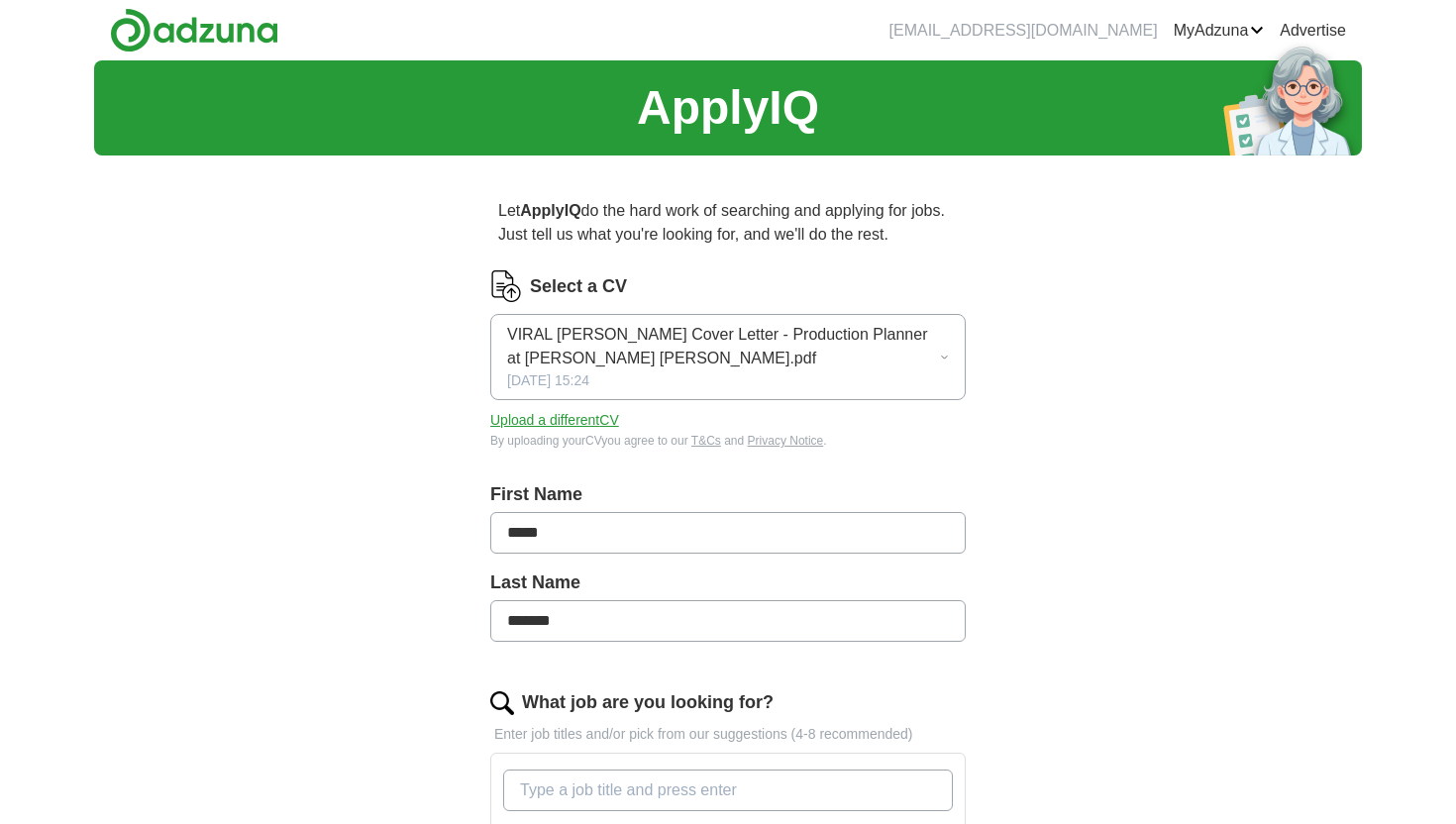 scroll, scrollTop: 0, scrollLeft: 0, axis: both 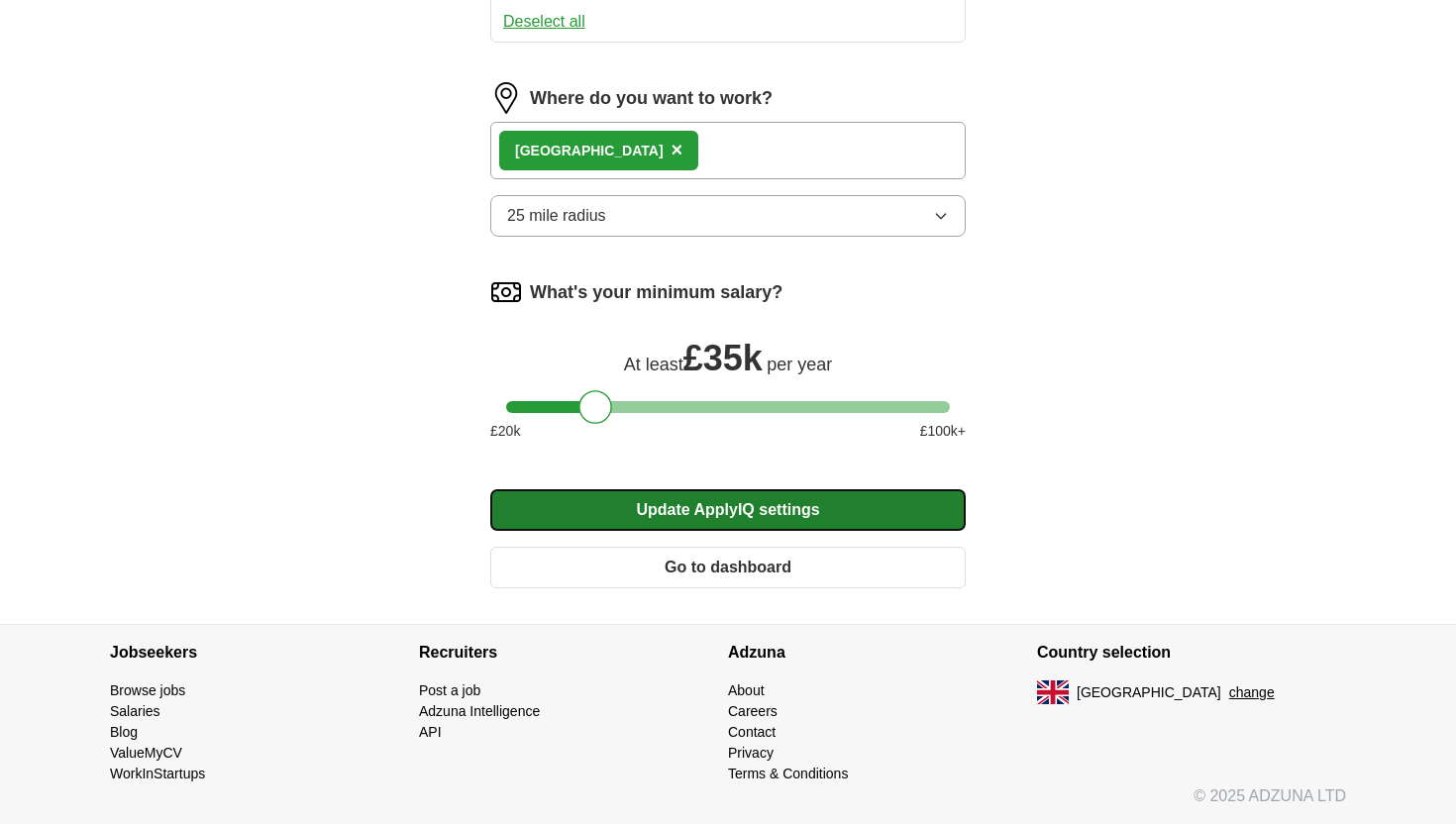 click on "Update ApplyIQ settings" at bounding box center (728, 510) 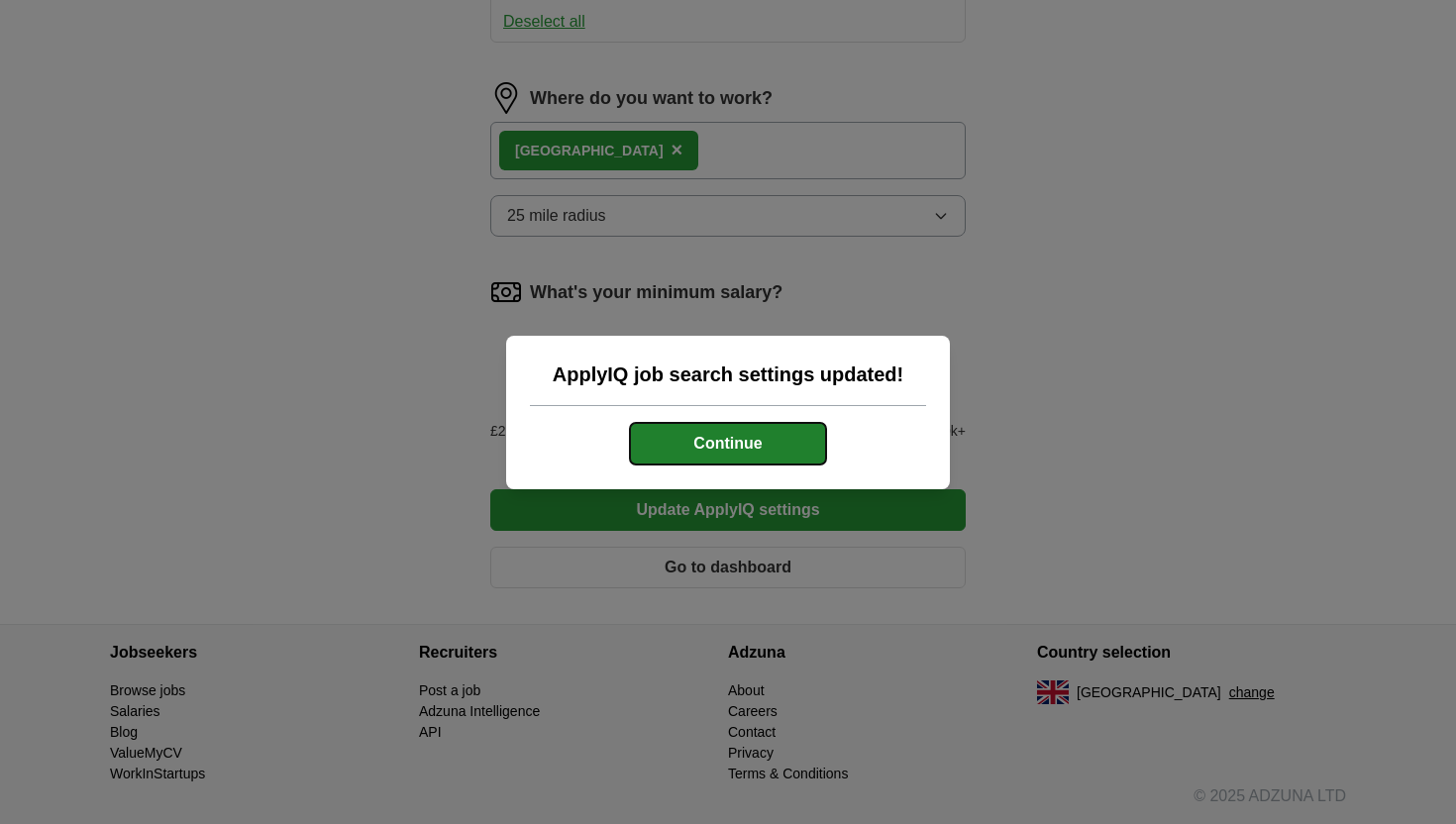 click on "Continue" at bounding box center [728, 444] 